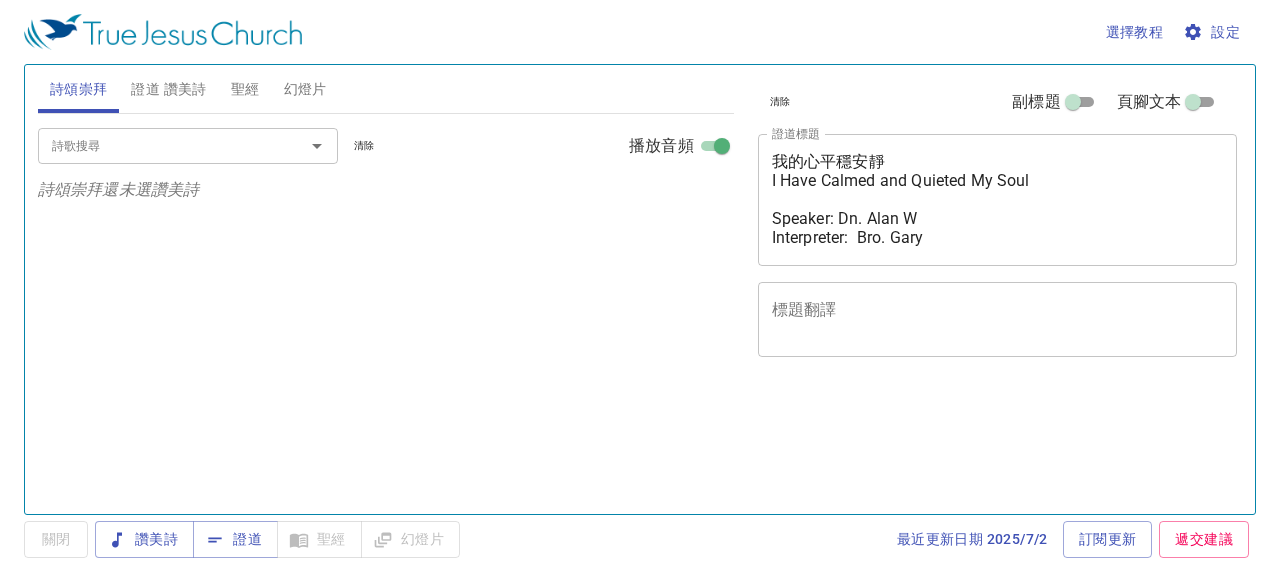 scroll, scrollTop: 0, scrollLeft: 0, axis: both 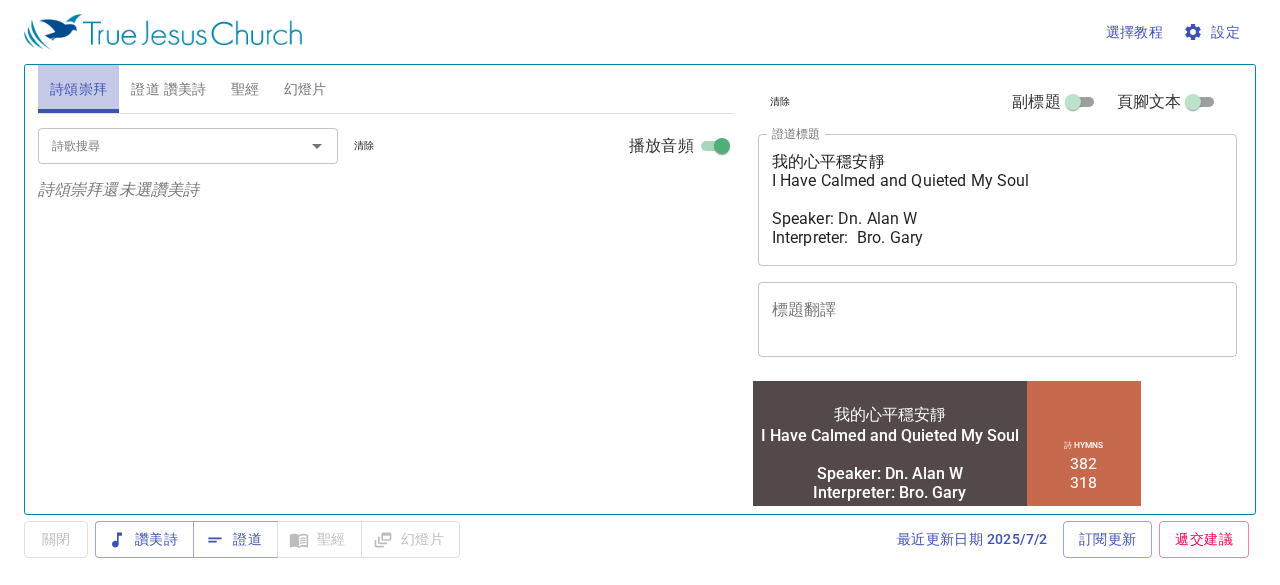 click on "詩頌崇拜" at bounding box center (79, 89) 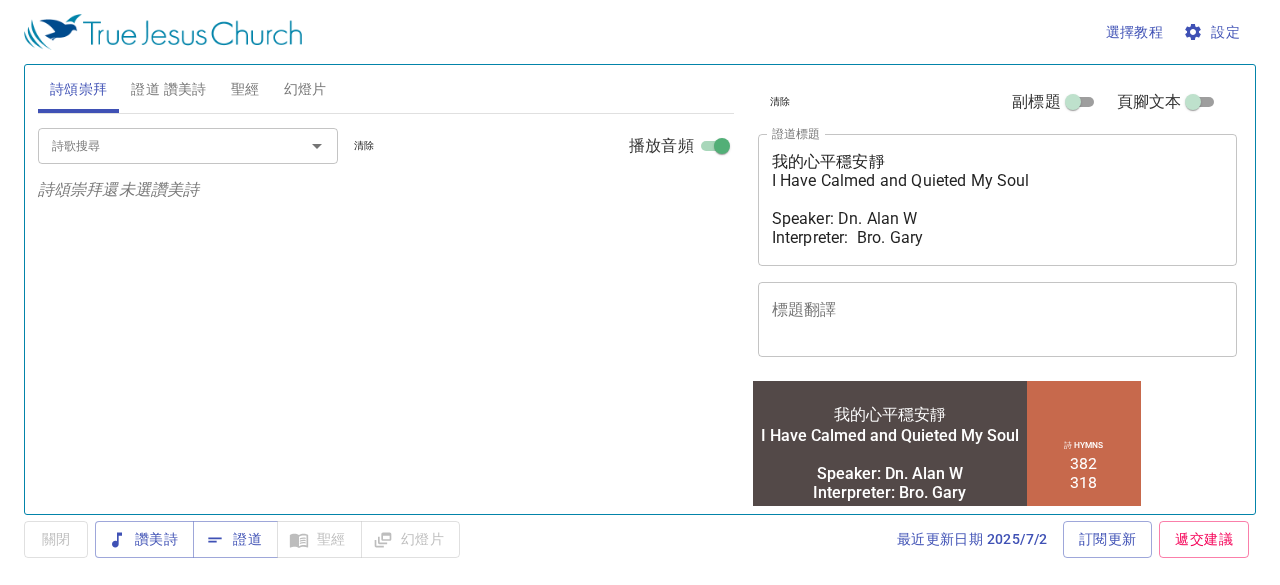 click on "詩歌搜尋" at bounding box center [158, 145] 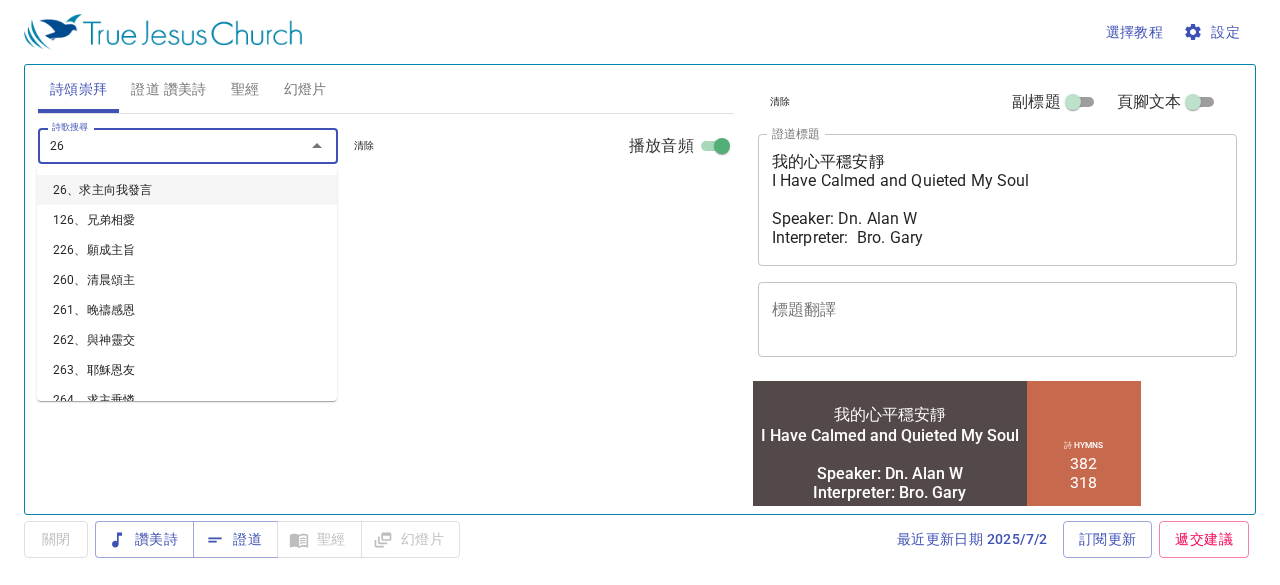 type on "263" 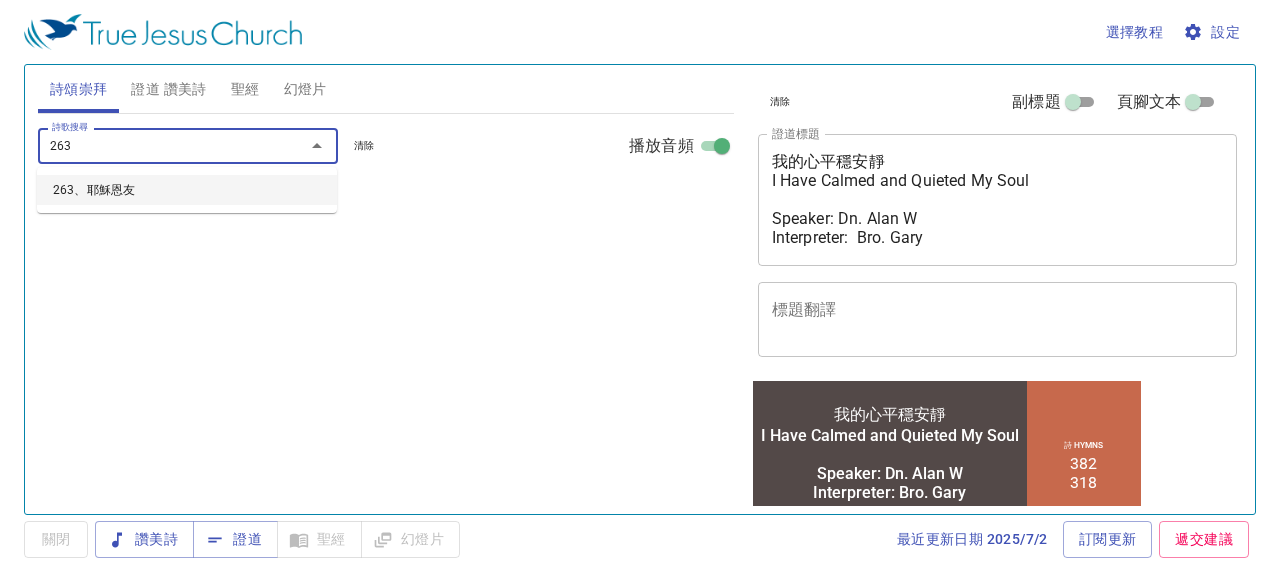 click on "263、耶穌恩友" at bounding box center (187, 190) 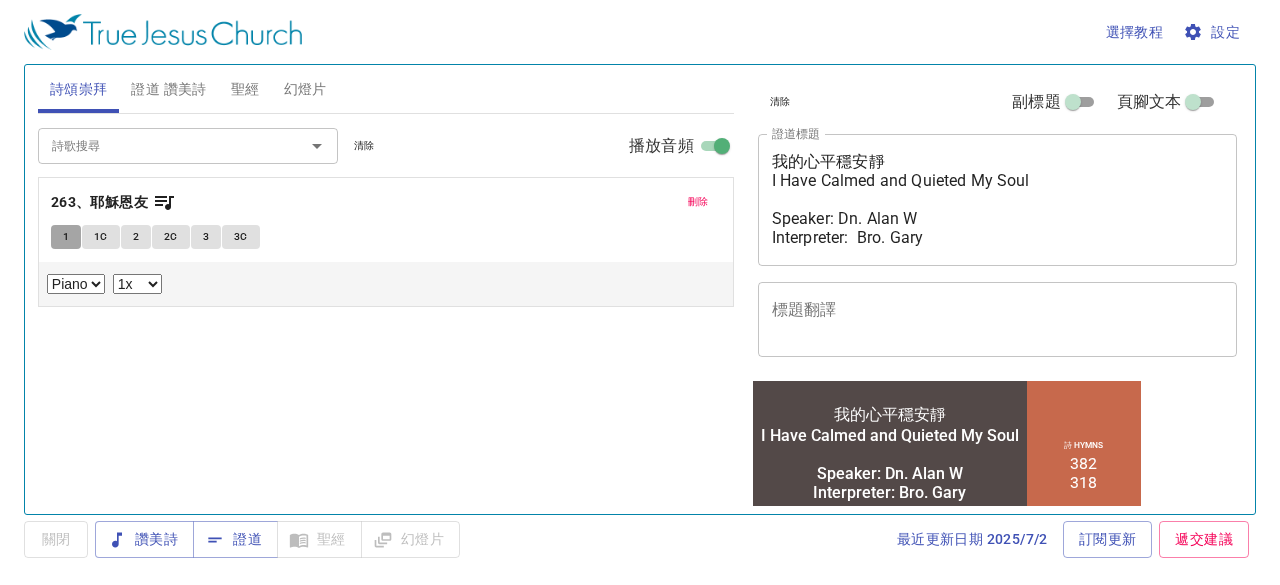 click on "1" at bounding box center (66, 237) 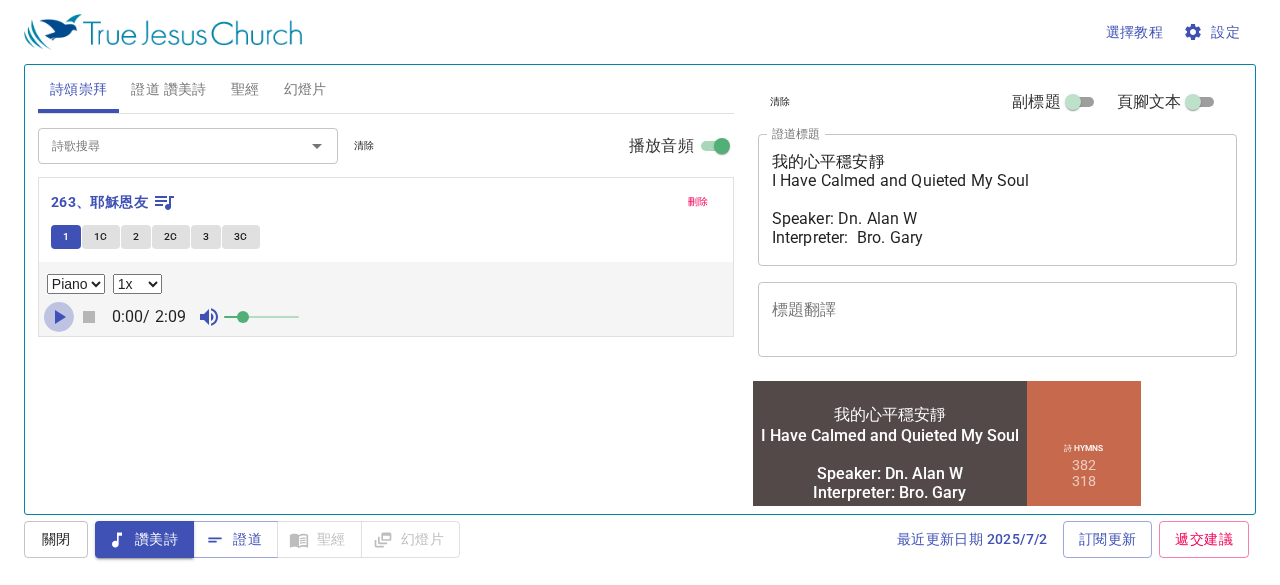 click 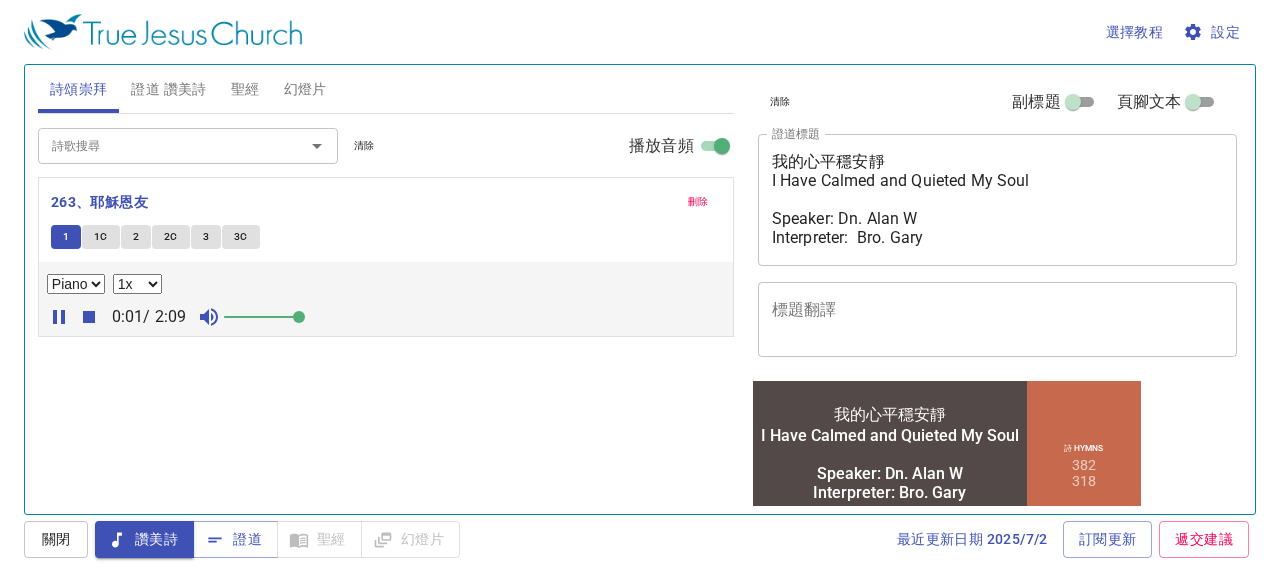 drag, startPoint x: 244, startPoint y: 315, endPoint x: 312, endPoint y: 323, distance: 68.46897 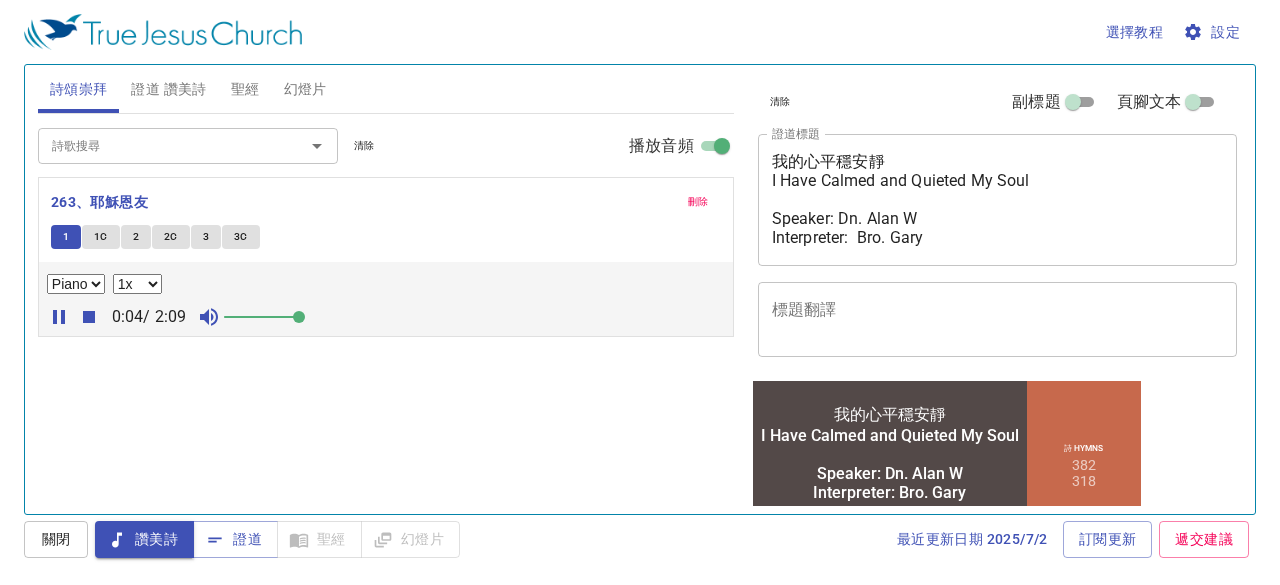 click 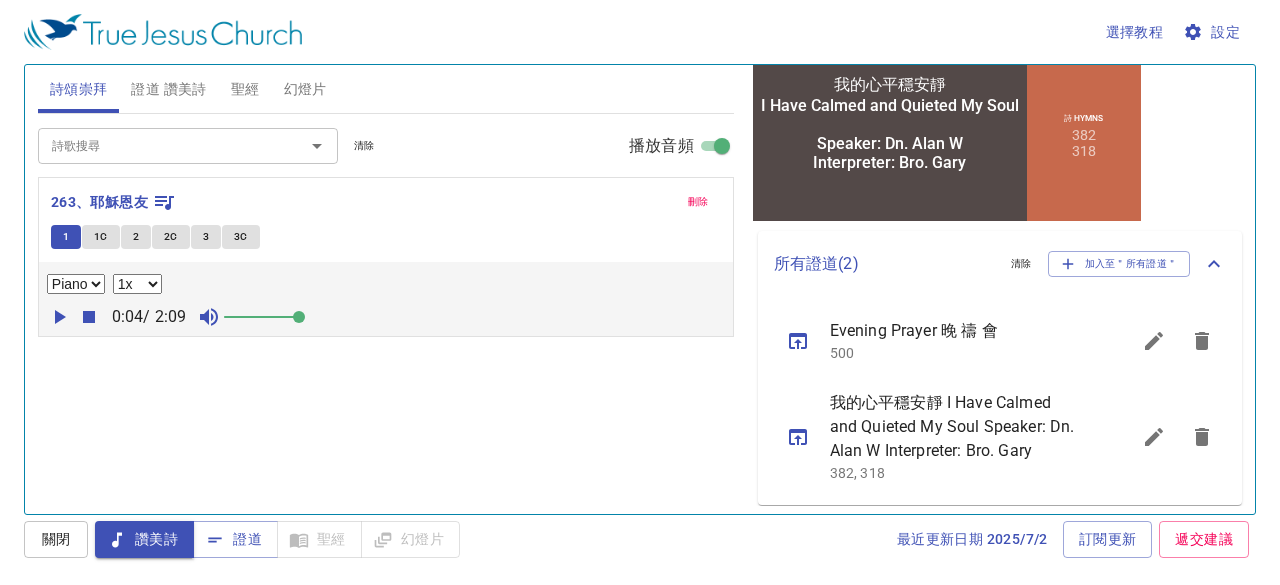 scroll, scrollTop: 336, scrollLeft: 0, axis: vertical 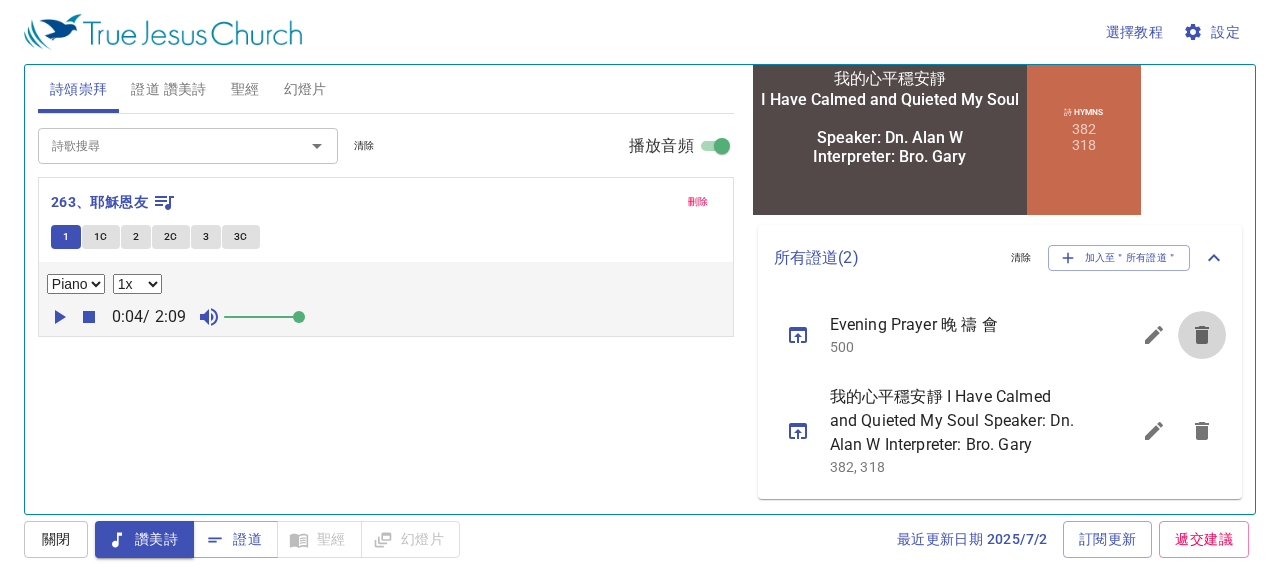 click 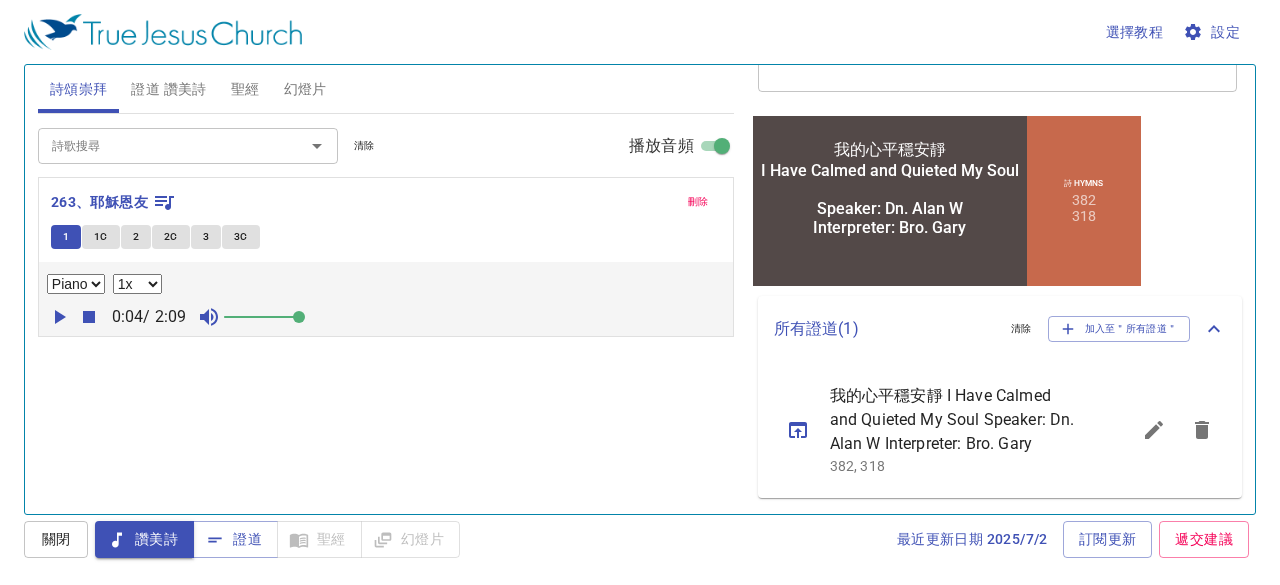 scroll, scrollTop: 264, scrollLeft: 0, axis: vertical 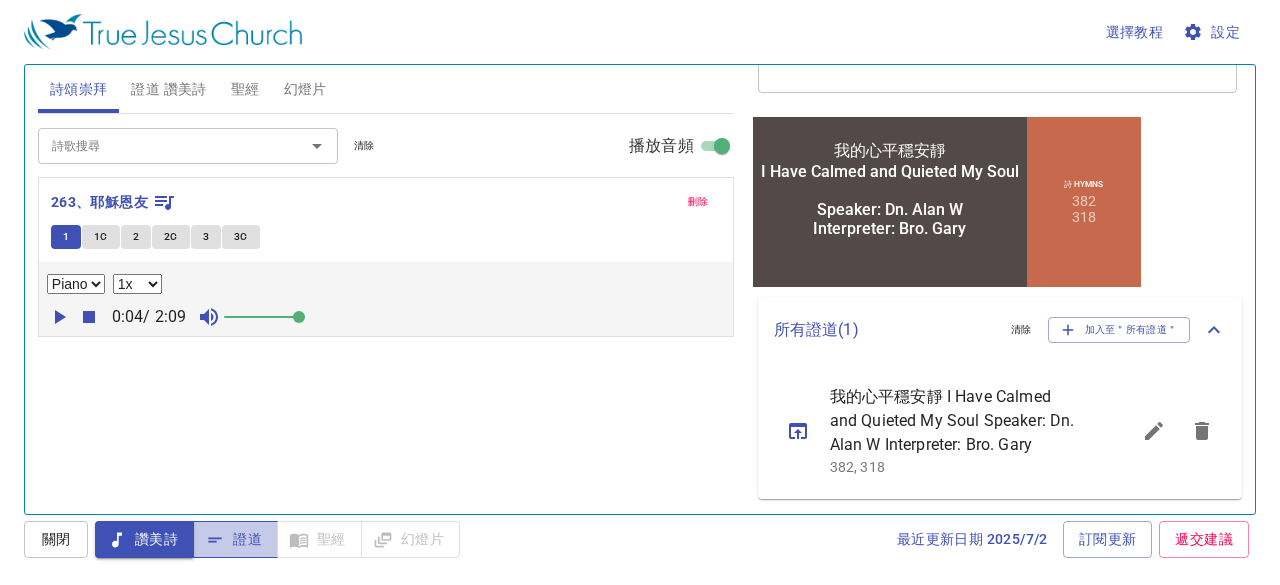 click on "證道" at bounding box center (235, 539) 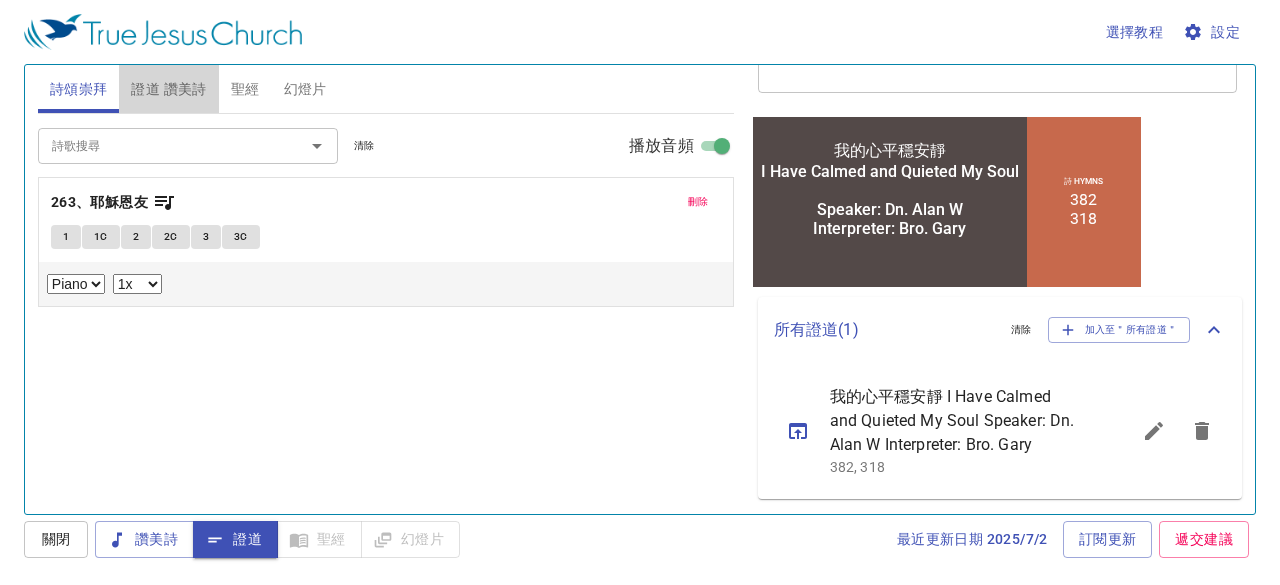 click on "證道 讚美詩" at bounding box center (168, 89) 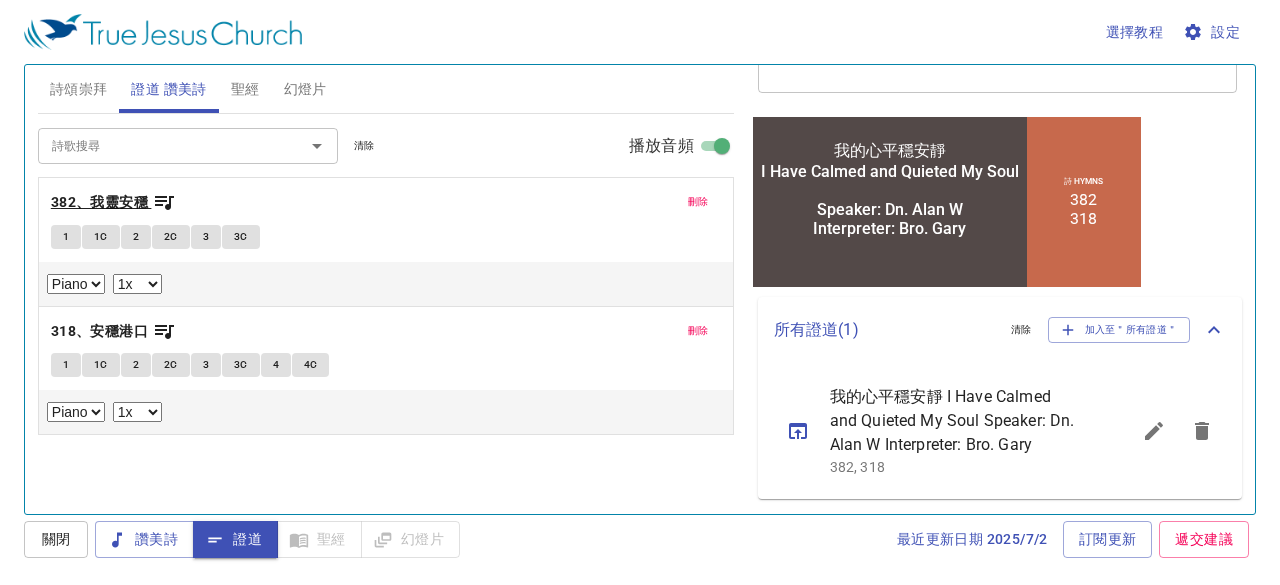 click on "382、我靈安穩" at bounding box center [99, 202] 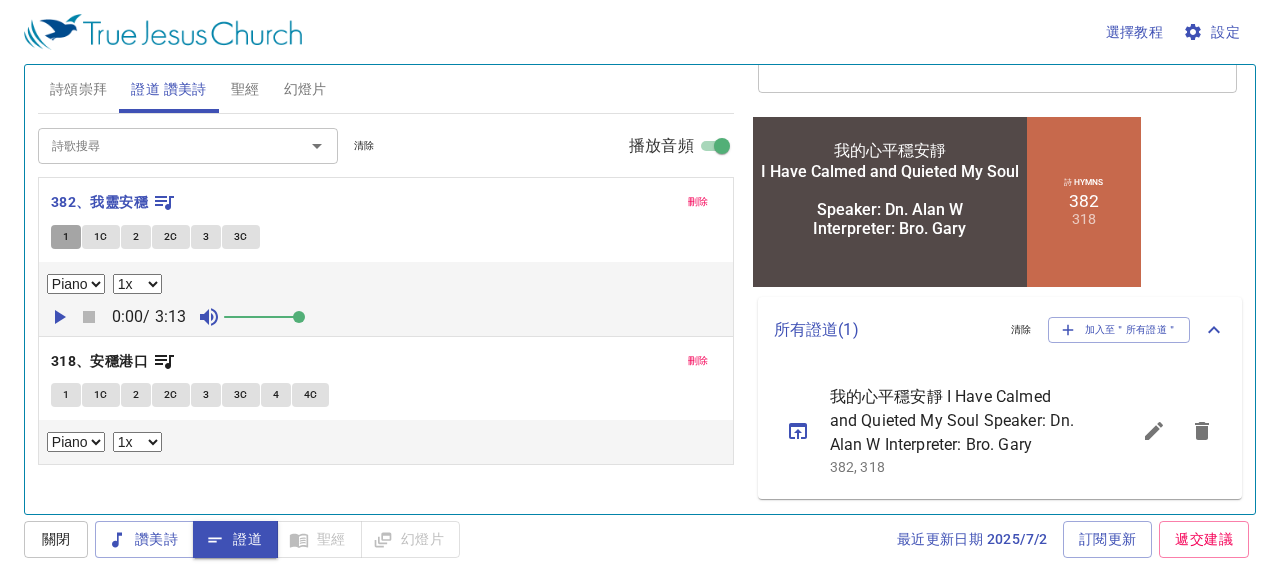 click on "1" at bounding box center (66, 237) 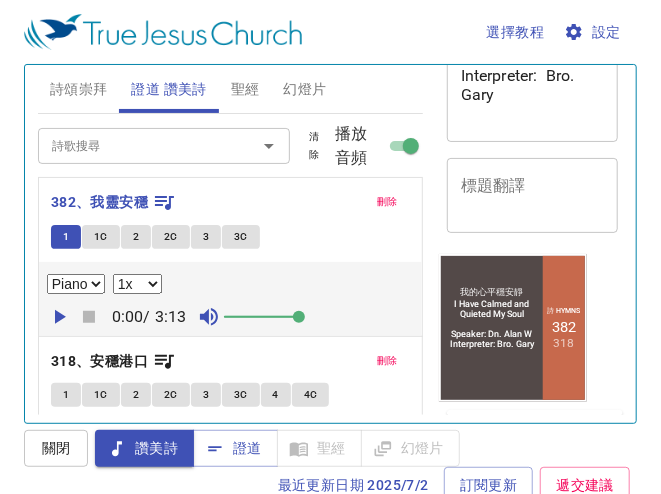 click 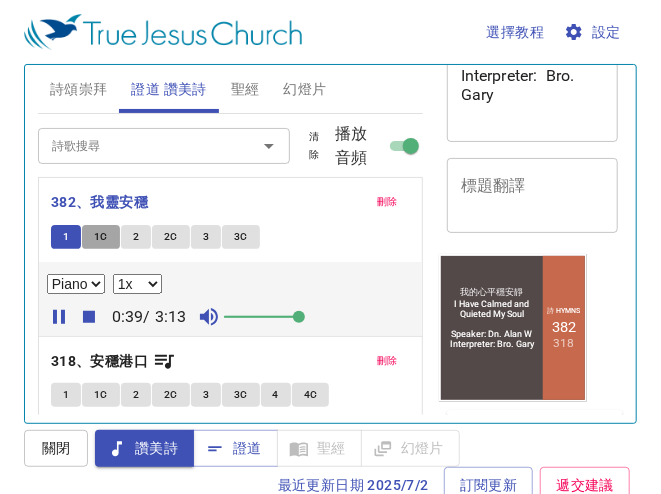 click on "1C" at bounding box center (101, 237) 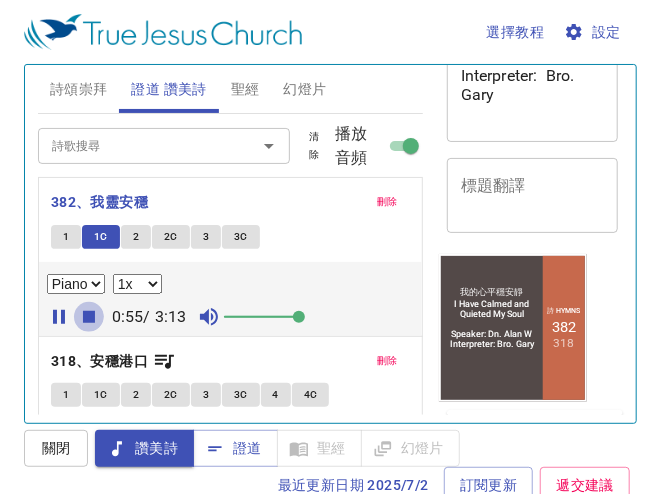 click 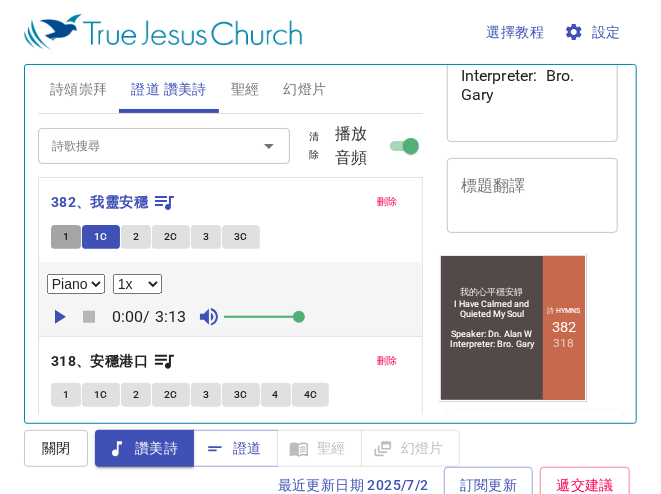 click on "1" at bounding box center (66, 237) 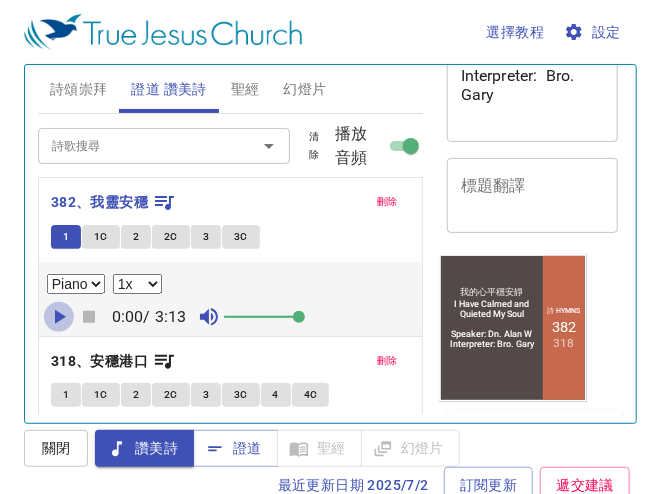 click 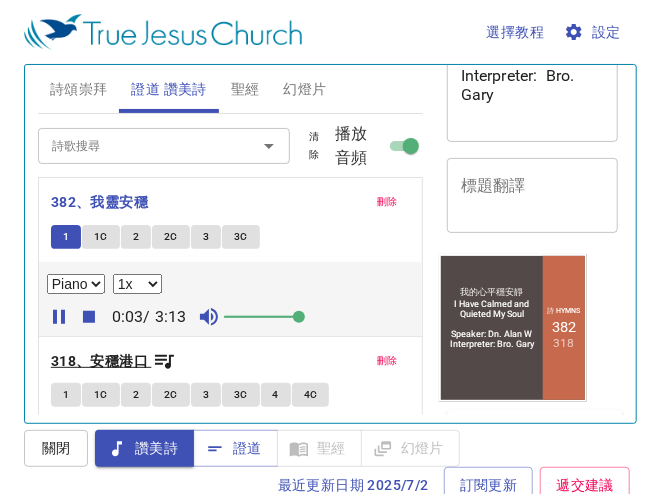 click on "318、安穩港口" at bounding box center (99, 361) 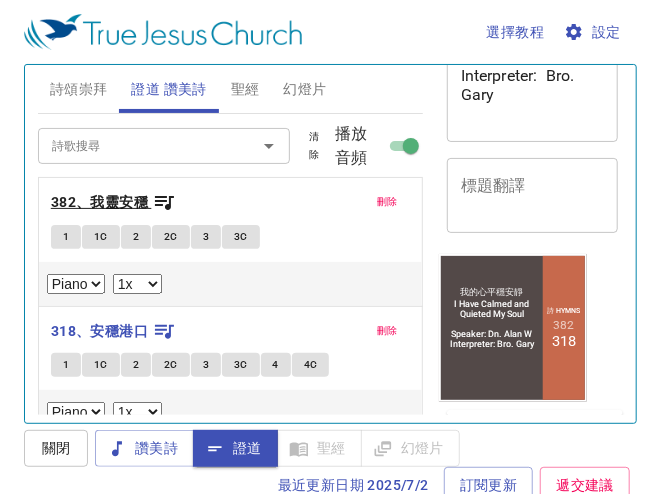 click on "382、我靈安穩" at bounding box center (99, 202) 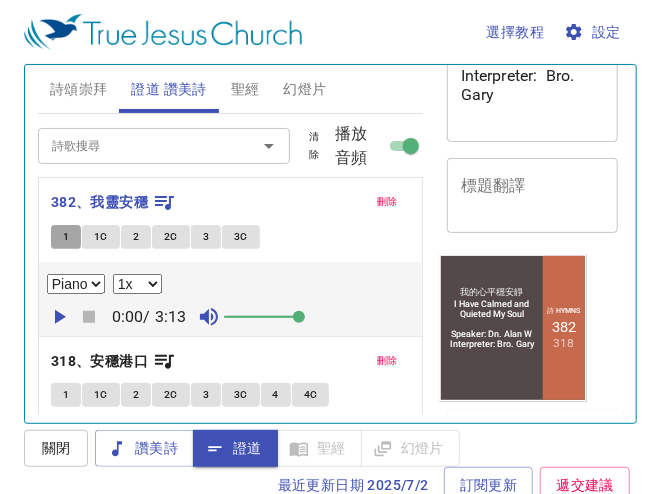 click on "1" at bounding box center (66, 237) 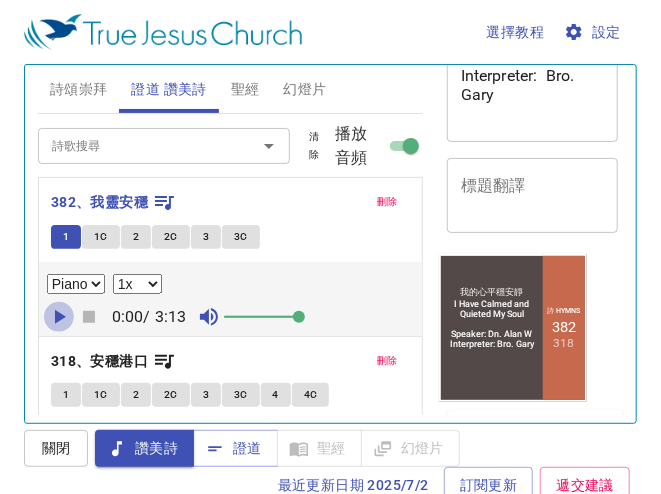 click 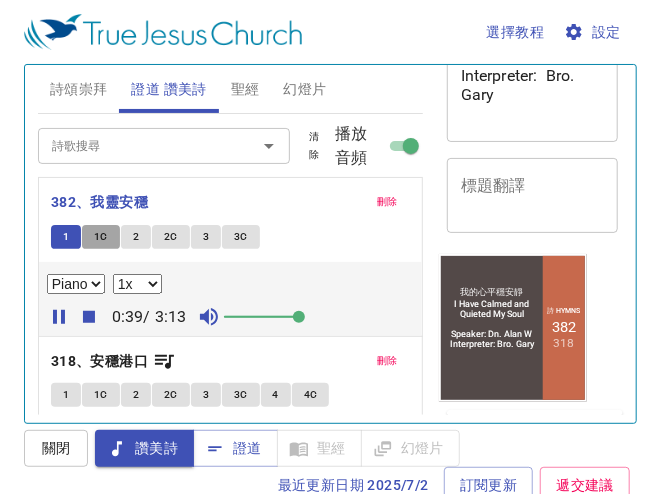click on "1C" at bounding box center (101, 237) 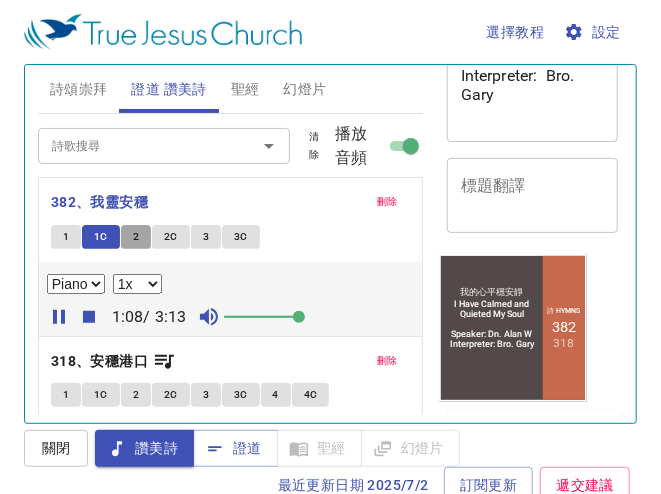 click on "2" at bounding box center (136, 237) 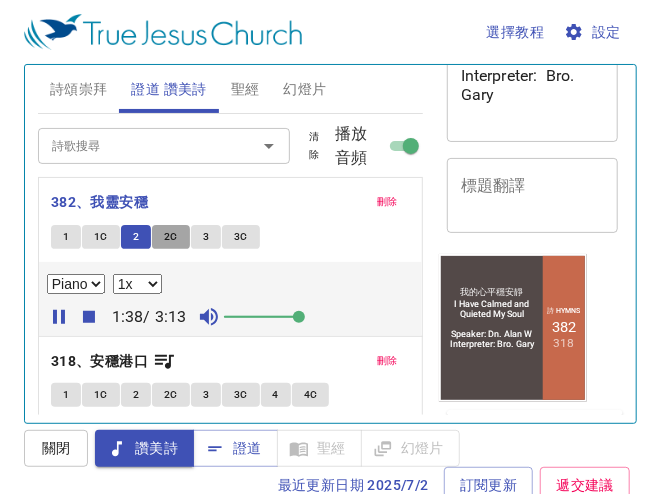 click on "2C" at bounding box center [171, 237] 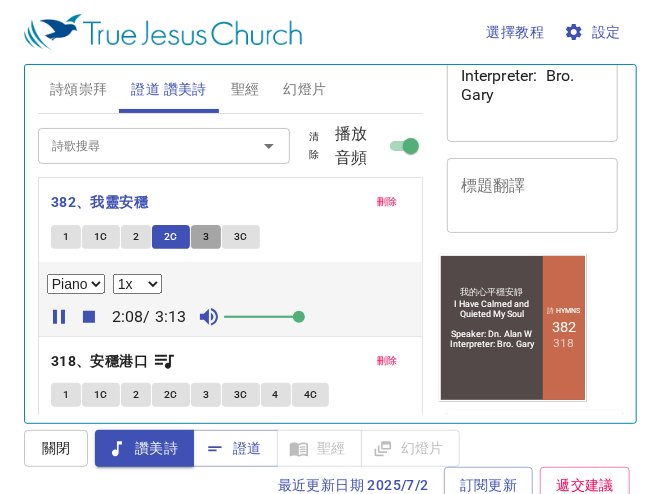click on "3" at bounding box center [206, 237] 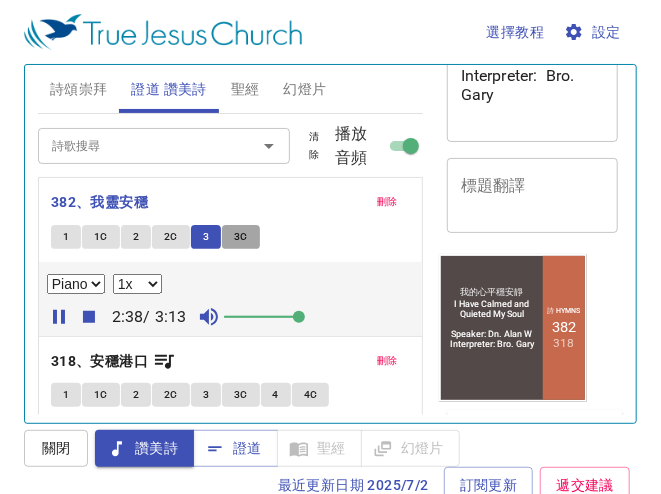 click on "3C" at bounding box center [241, 237] 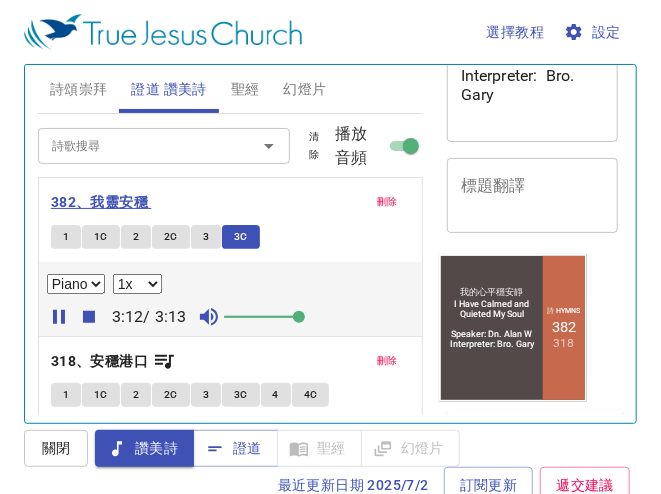 click on "382、我靈安穩" at bounding box center [99, 202] 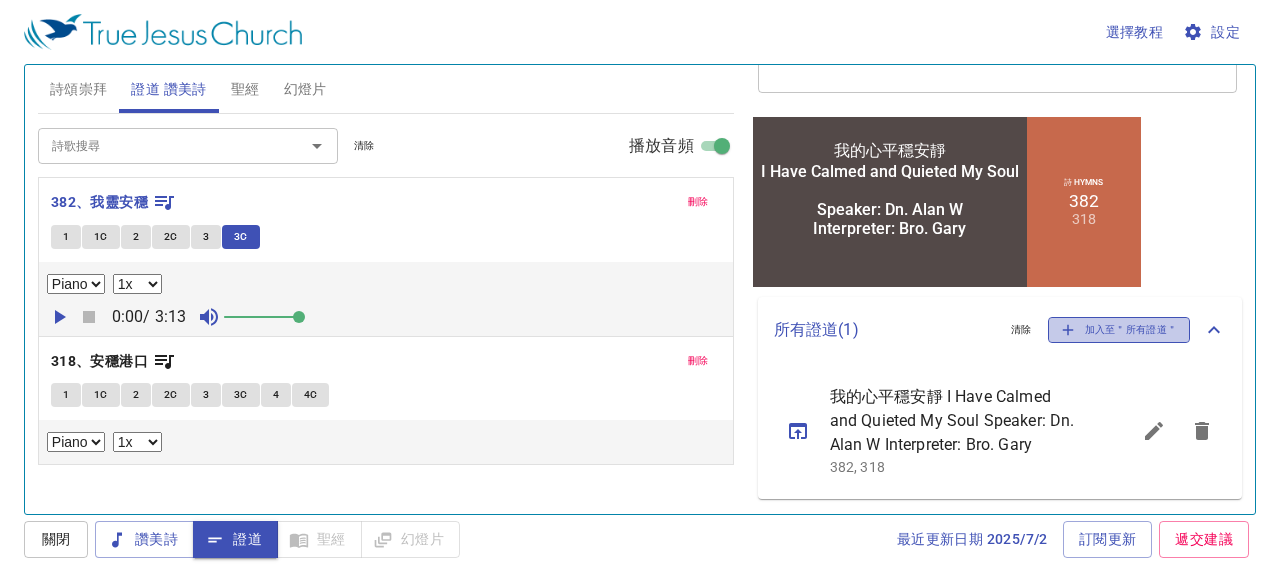 click on "加入至＂所有證道＂" at bounding box center (1119, 330) 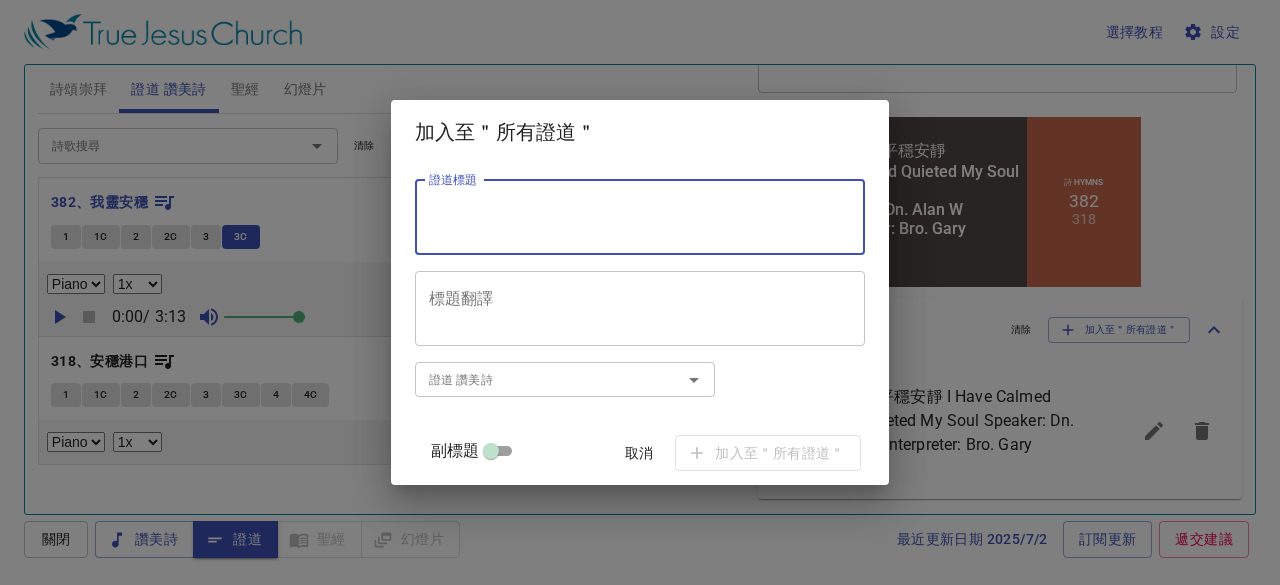 paste on "Prayer Session
禱 告 會" 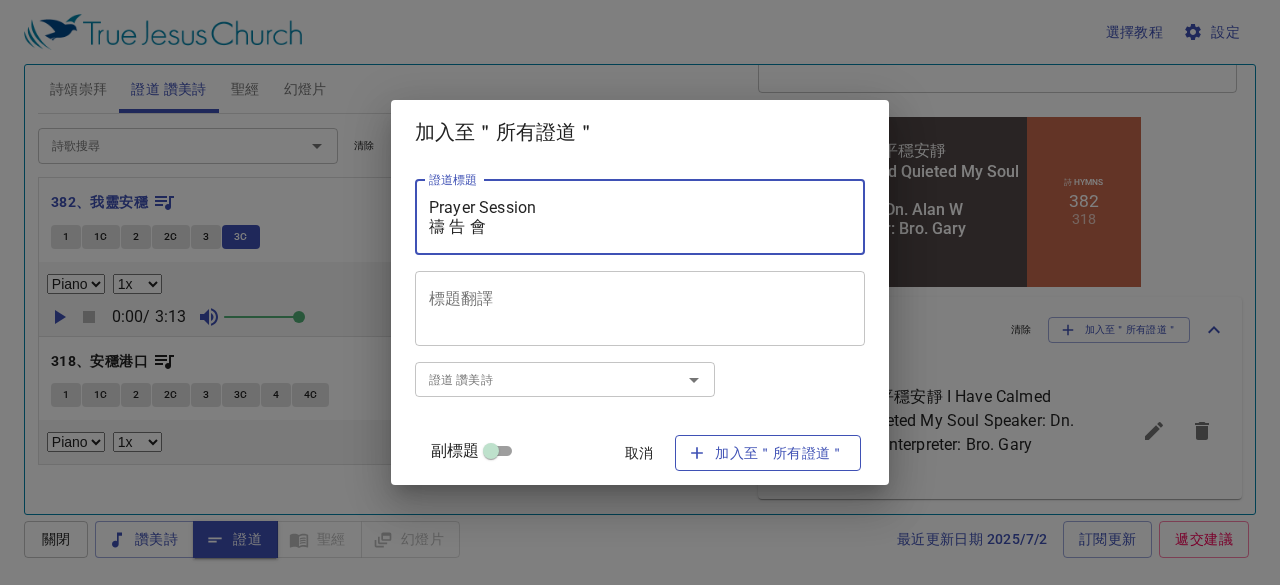 type on "Prayer Session
禱 告 會" 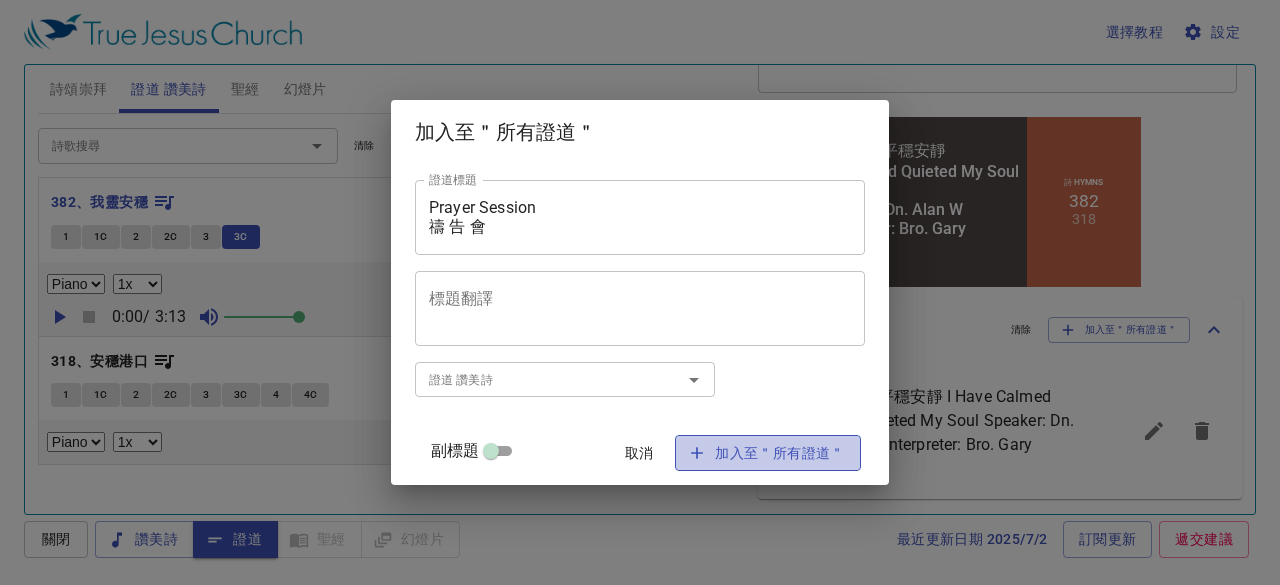 click on "加入至＂所有證道＂" at bounding box center (768, 453) 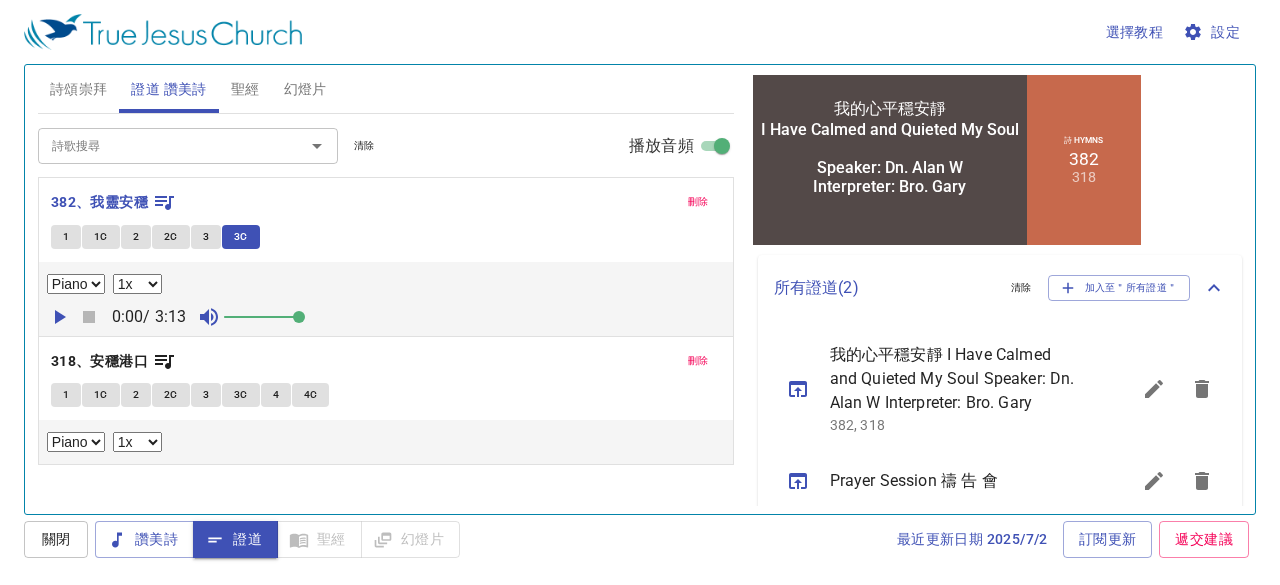 scroll, scrollTop: 328, scrollLeft: 0, axis: vertical 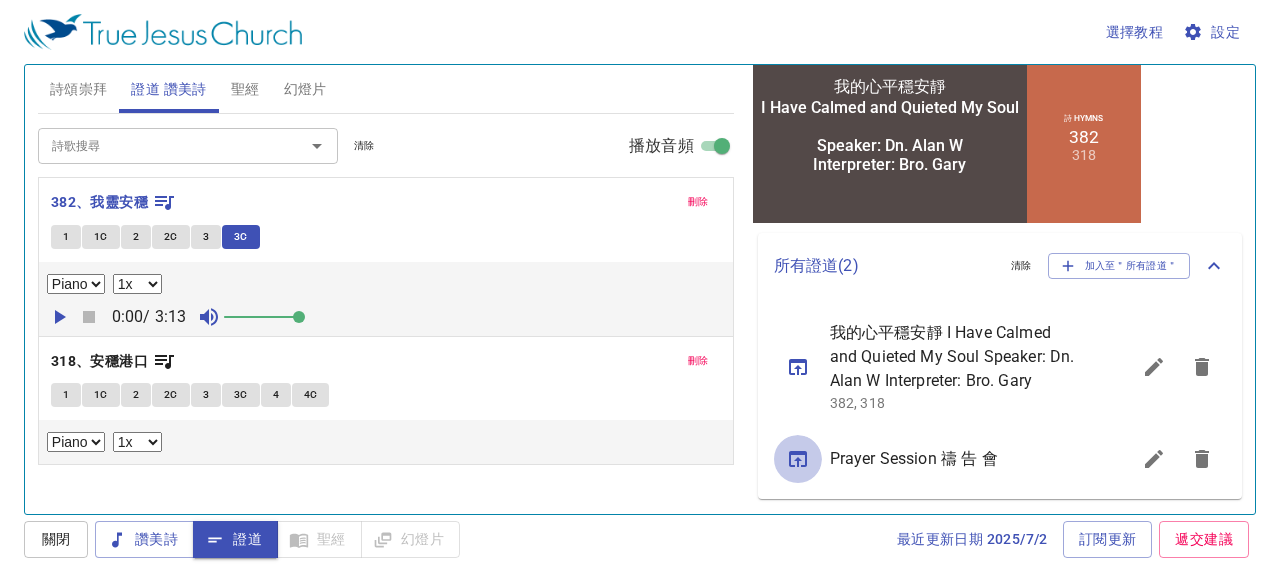 click 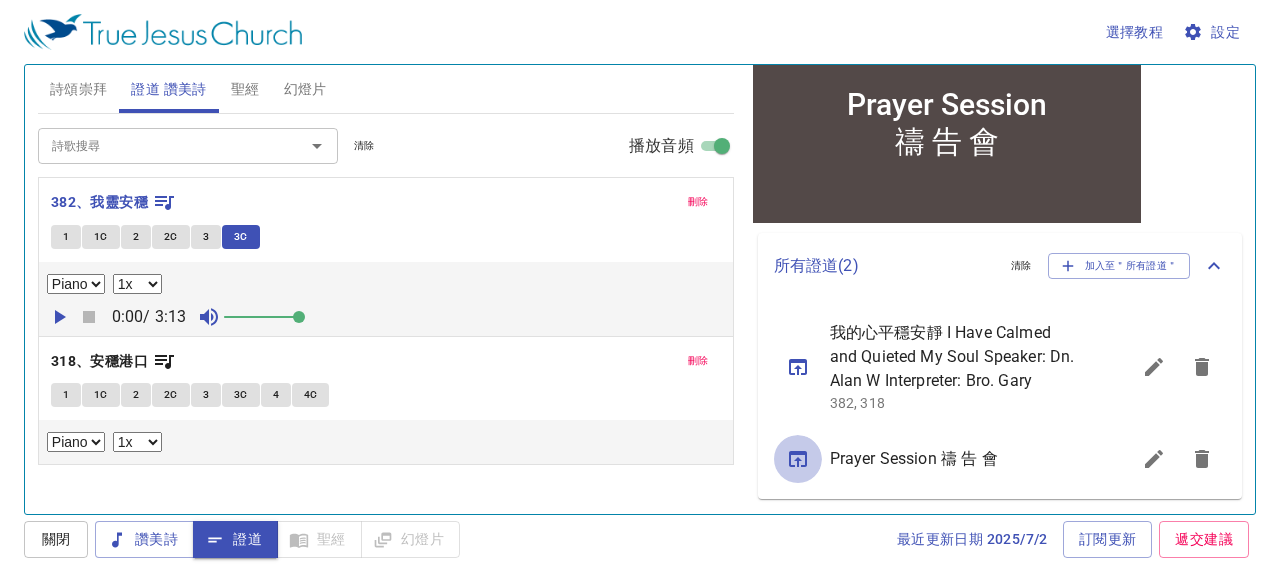scroll, scrollTop: 270, scrollLeft: 0, axis: vertical 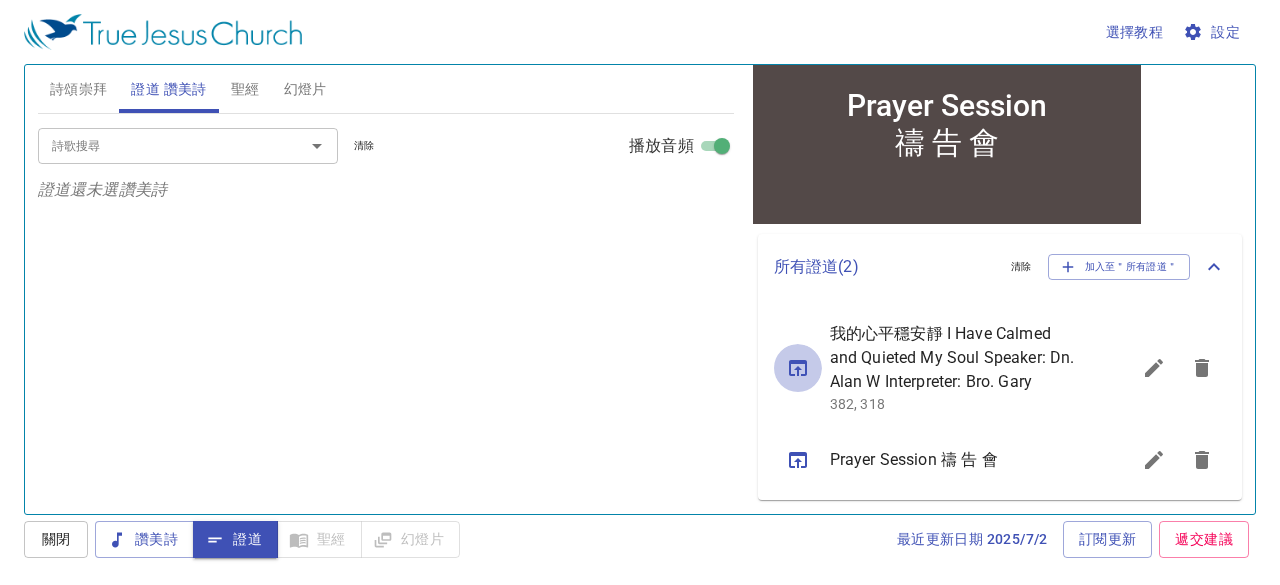 click 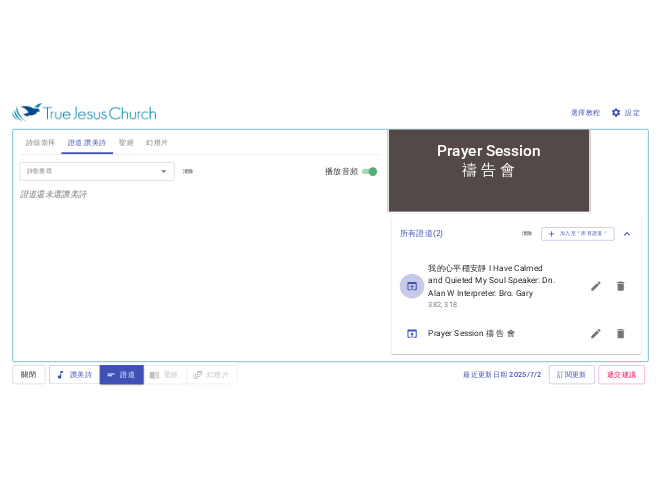 scroll, scrollTop: 328, scrollLeft: 0, axis: vertical 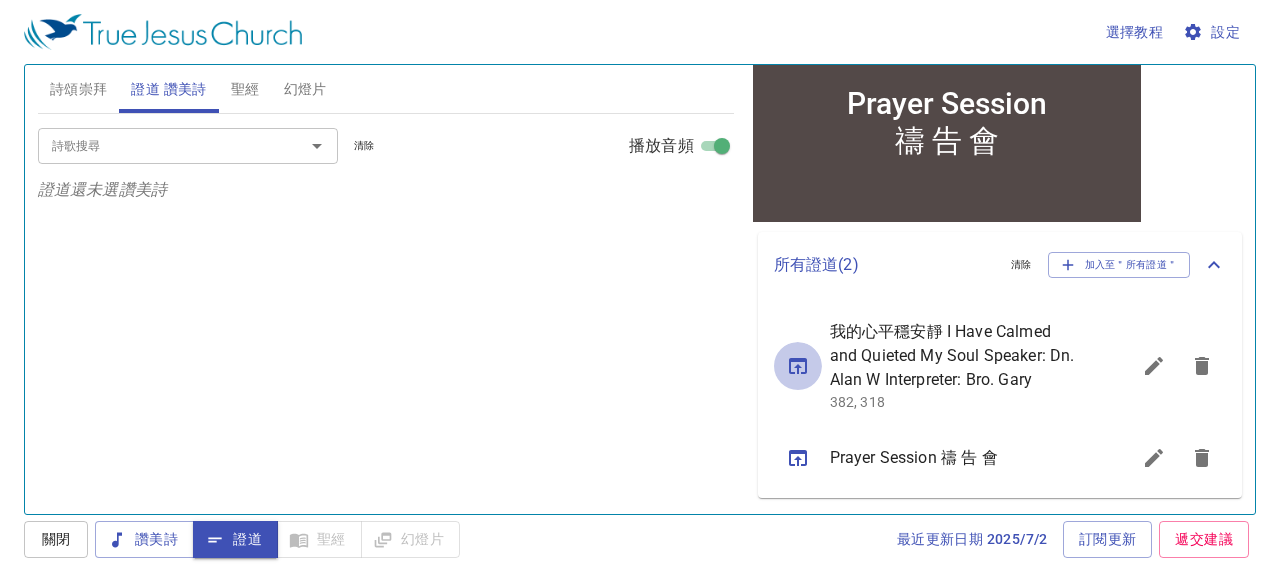 select on "1" 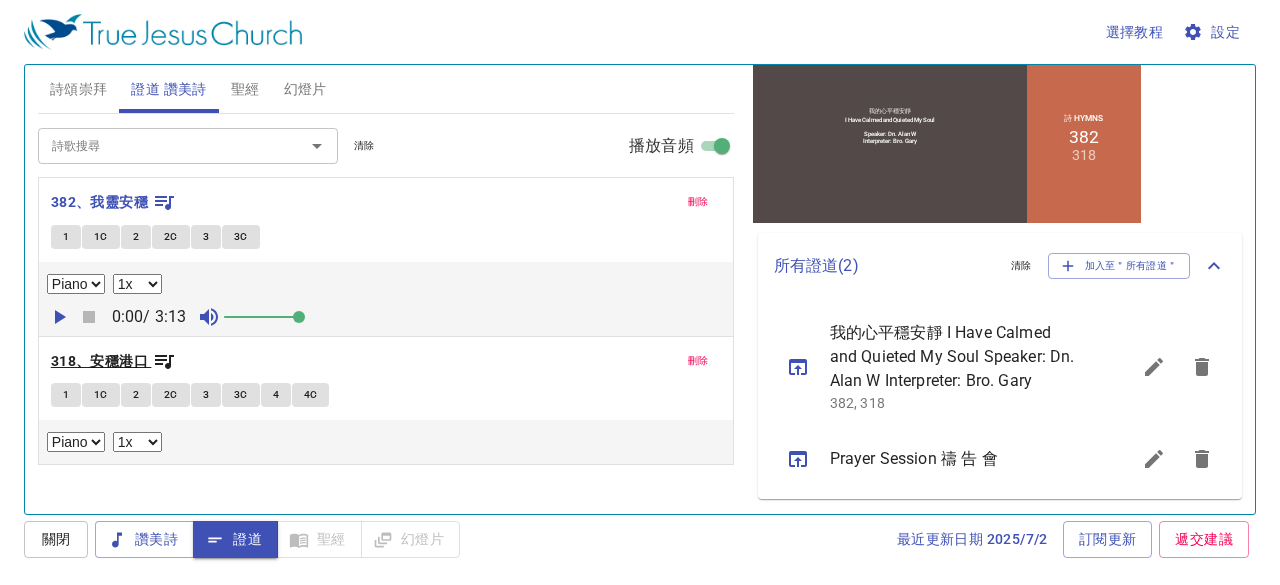click on "318、安穩港口" at bounding box center [99, 361] 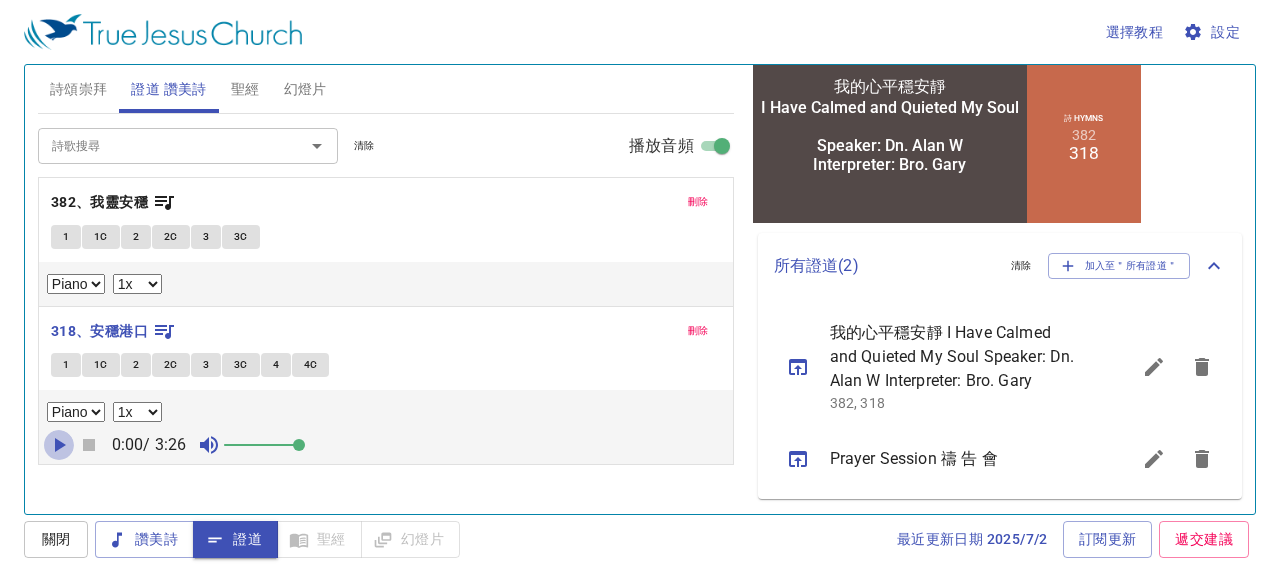 click 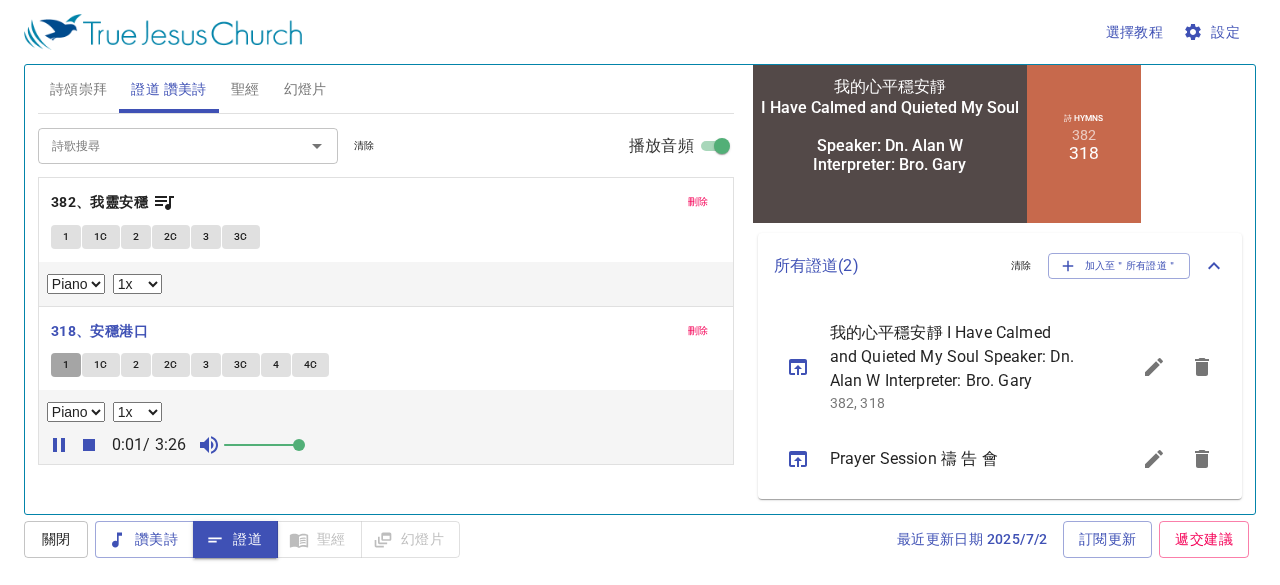 click on "1" at bounding box center [66, 365] 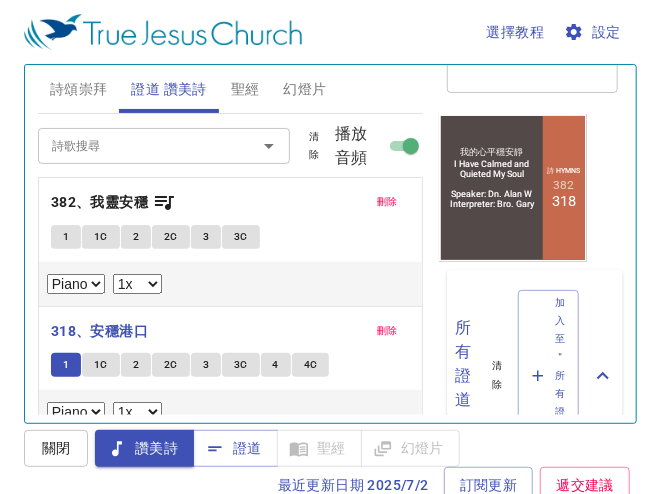 scroll, scrollTop: 404, scrollLeft: 0, axis: vertical 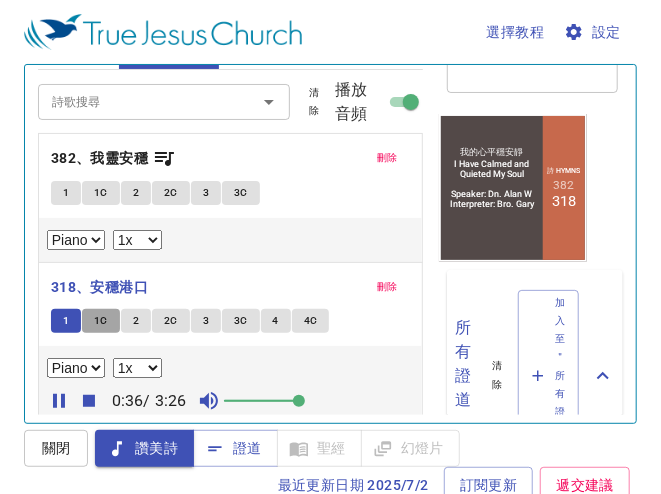click on "1C" at bounding box center [101, 321] 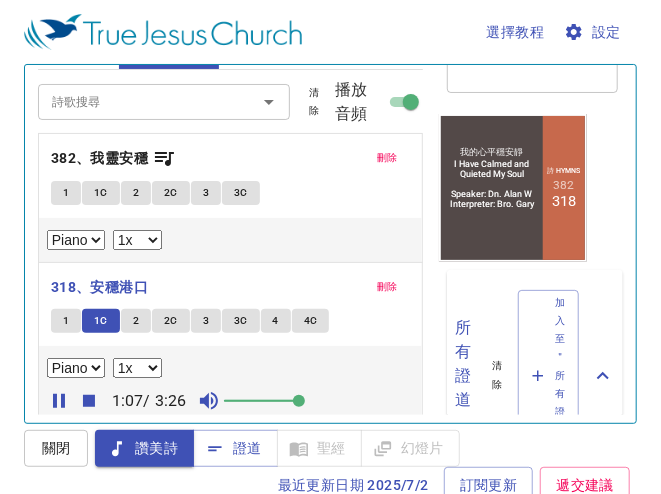click 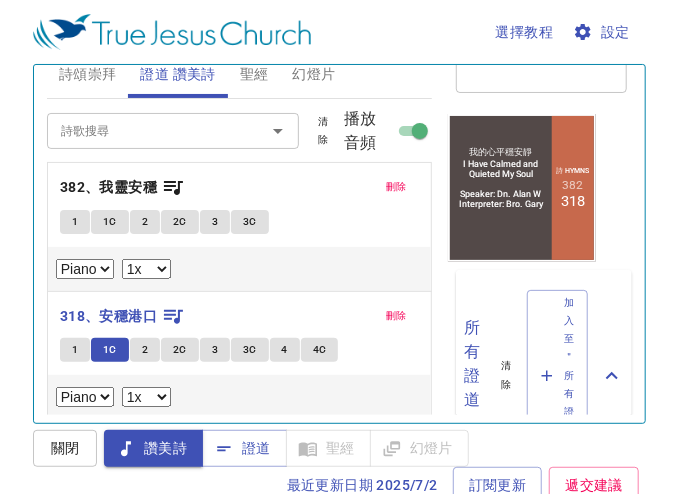 scroll, scrollTop: 0, scrollLeft: 0, axis: both 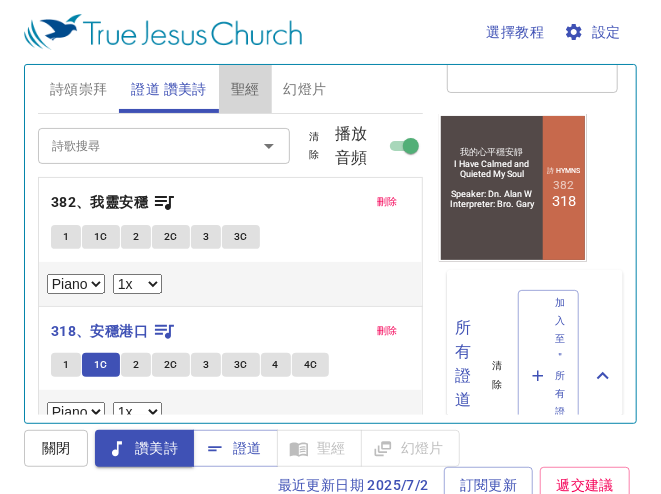 click on "聖經" at bounding box center (245, 89) 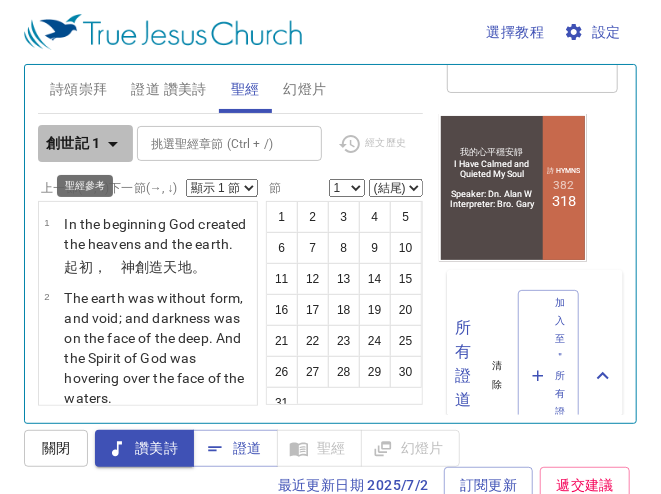 click 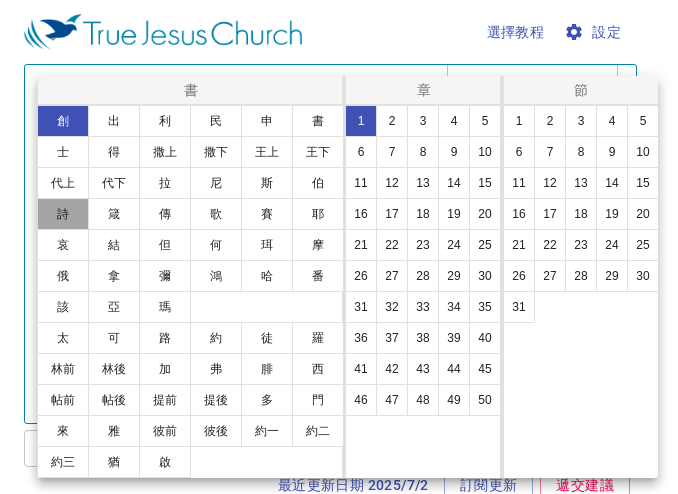 click on "詩" at bounding box center [63, 214] 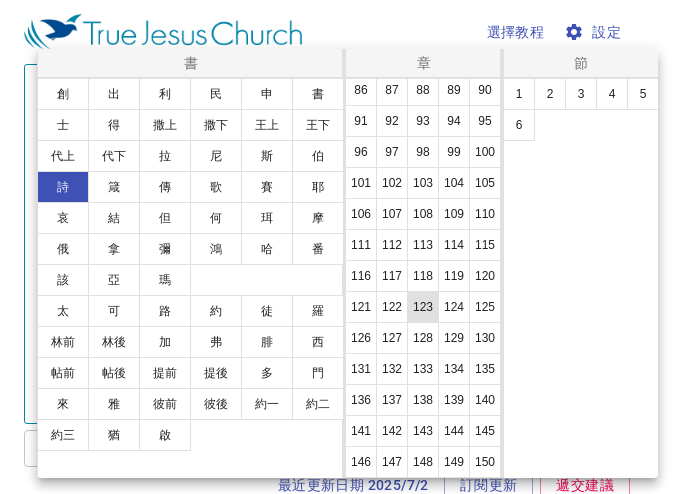 scroll, scrollTop: 778, scrollLeft: 0, axis: vertical 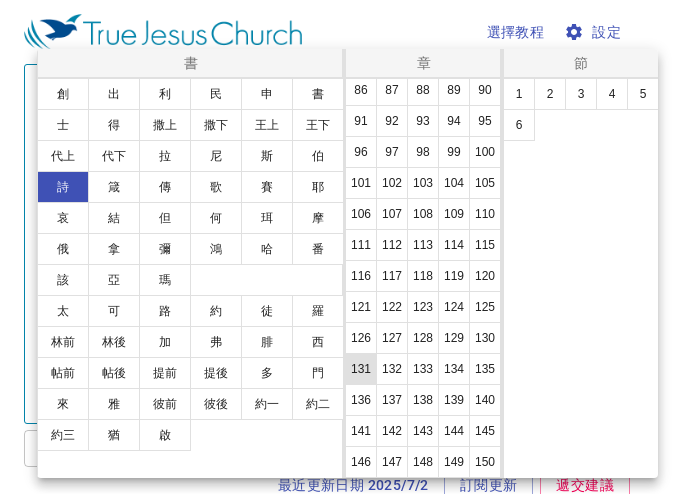 click on "131" at bounding box center [361, 369] 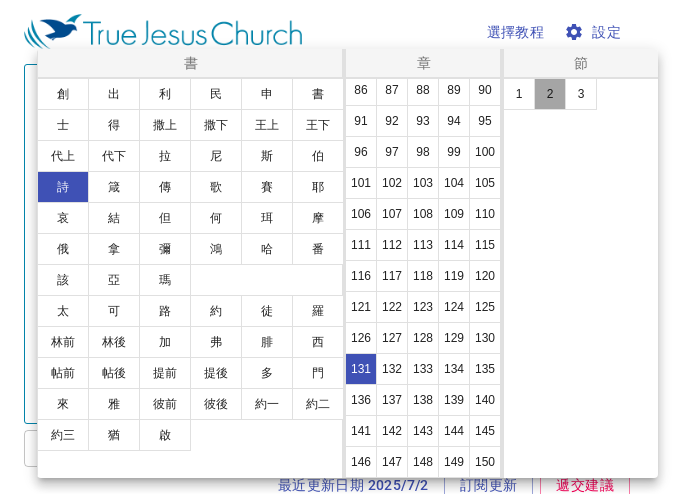 click on "2" at bounding box center (550, 94) 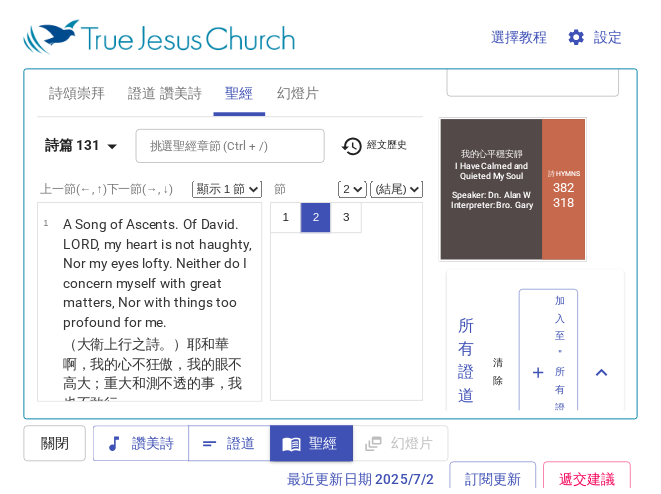 scroll, scrollTop: 9, scrollLeft: 0, axis: vertical 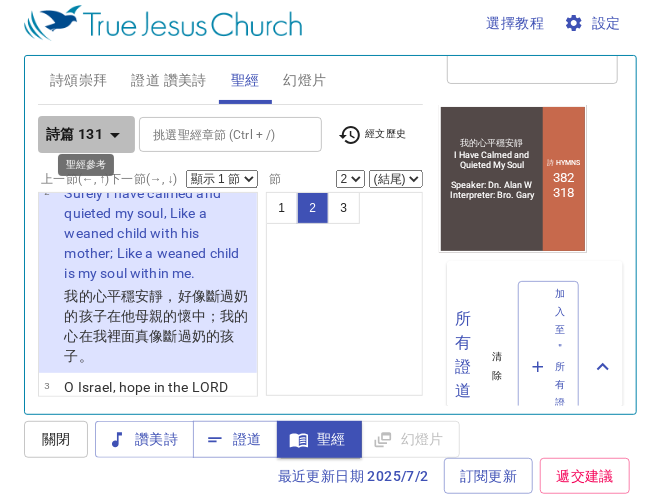 click 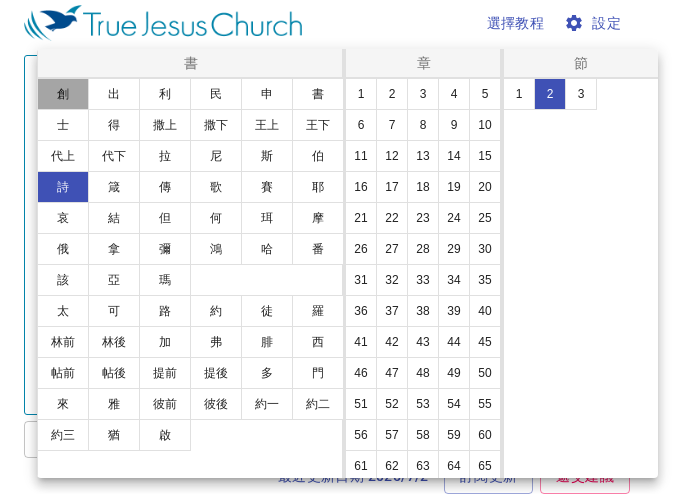 click on "創" at bounding box center (63, 94) 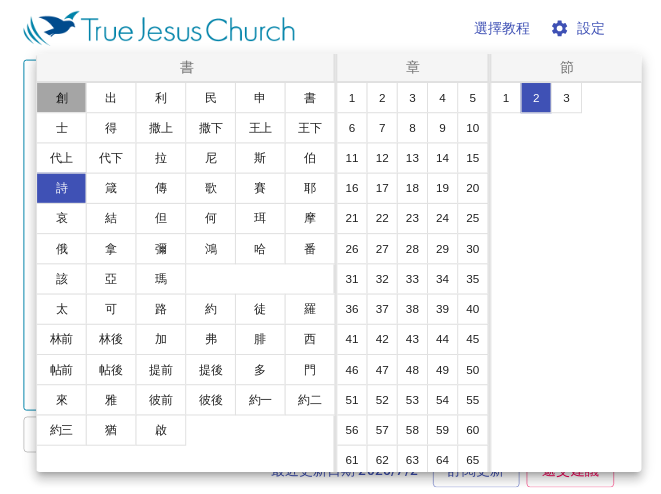 scroll, scrollTop: 0, scrollLeft: 0, axis: both 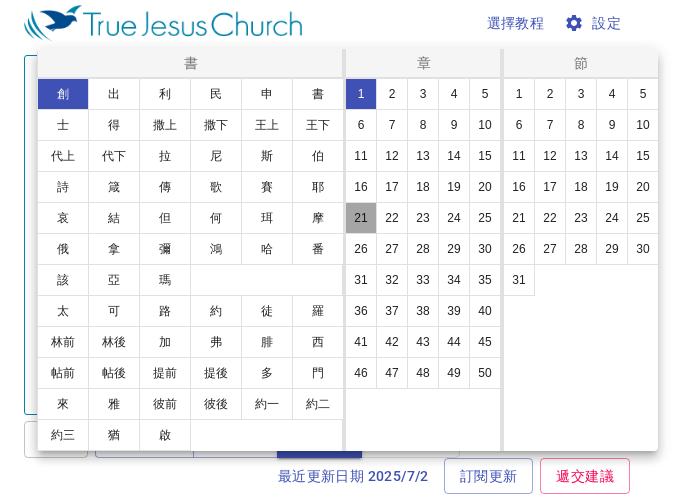 click on "21" at bounding box center (361, 218) 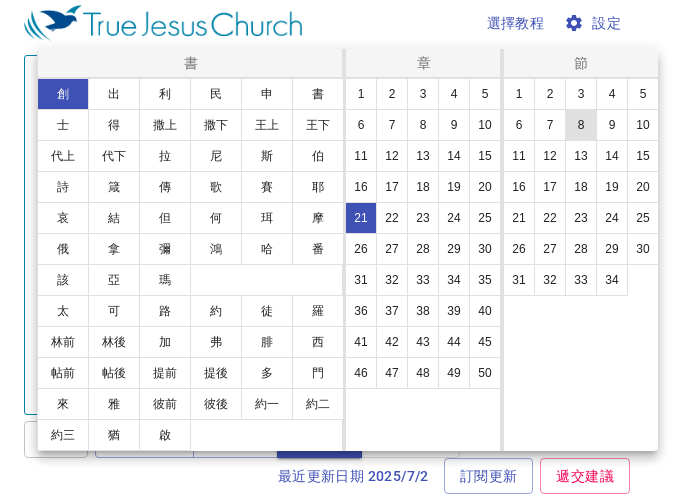 click on "8" at bounding box center (581, 125) 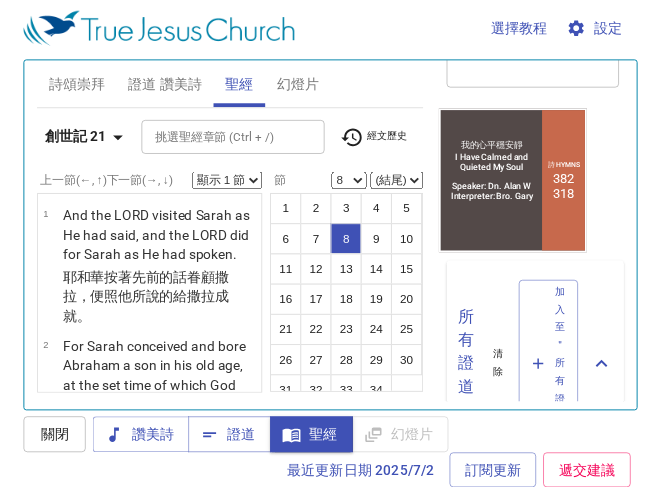 scroll, scrollTop: 12, scrollLeft: 0, axis: vertical 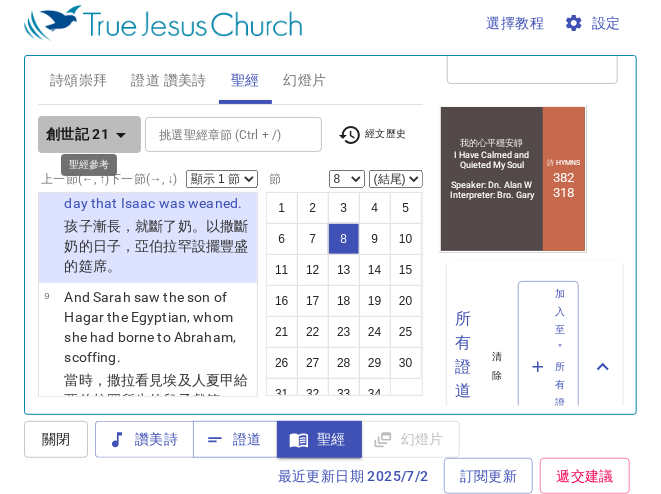 click 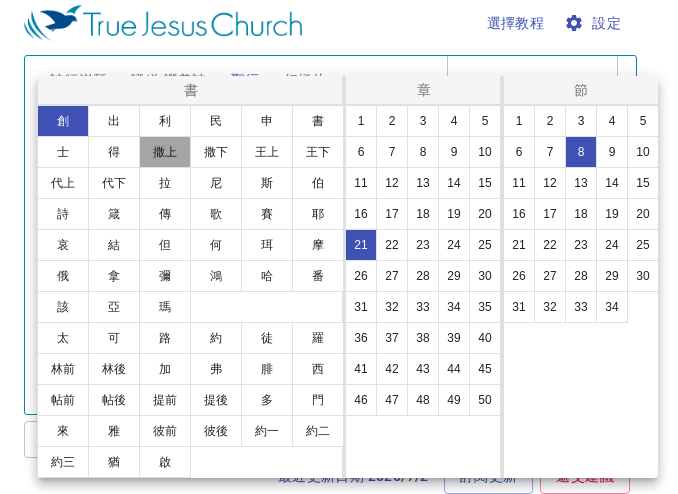 click on "撒上" at bounding box center [165, 152] 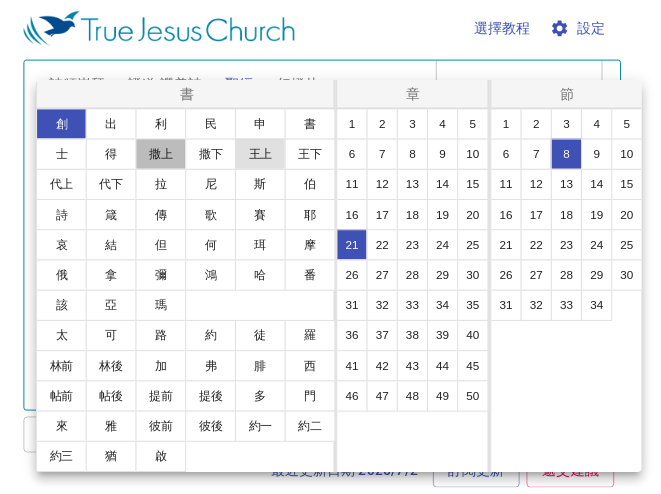 scroll, scrollTop: 0, scrollLeft: 0, axis: both 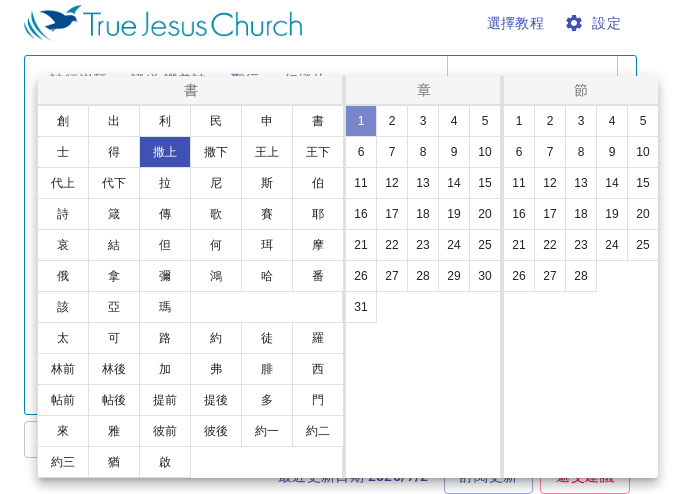 click on "1" at bounding box center [361, 121] 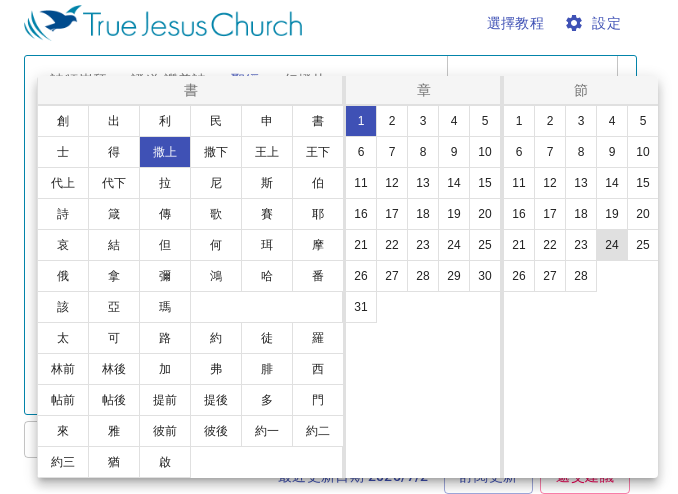 click on "24" at bounding box center (612, 245) 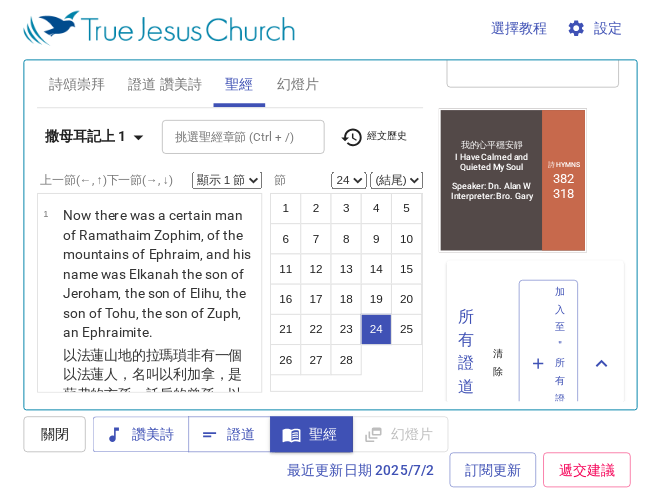 scroll, scrollTop: 12, scrollLeft: 0, axis: vertical 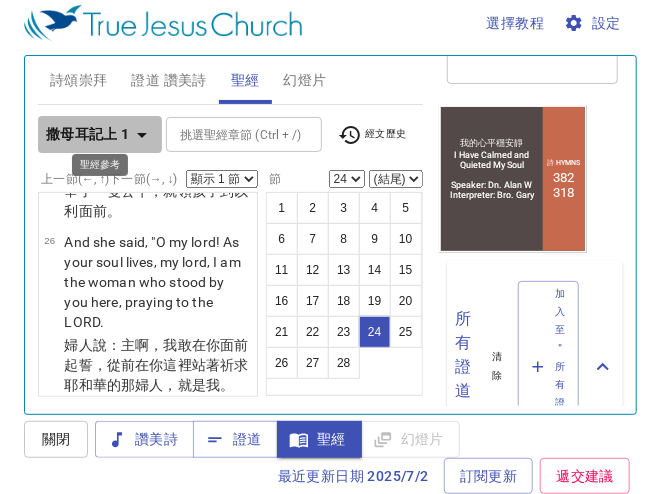 click 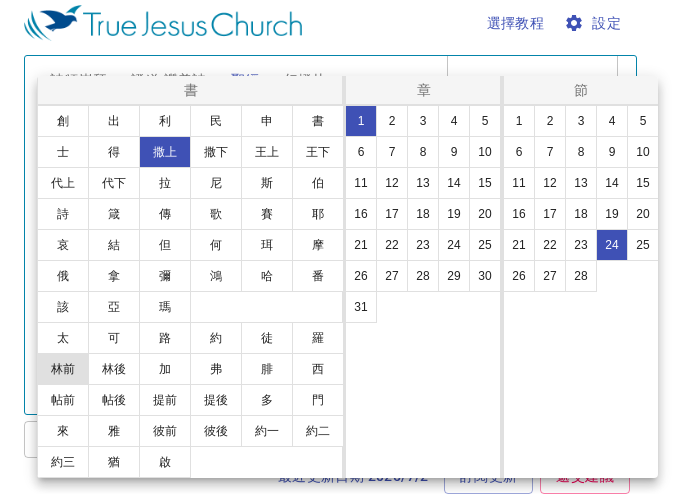 click on "林前" at bounding box center (63, 369) 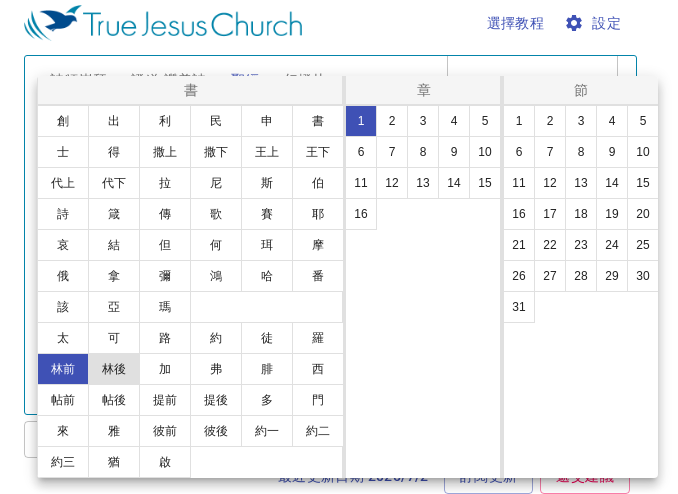 scroll, scrollTop: 0, scrollLeft: 0, axis: both 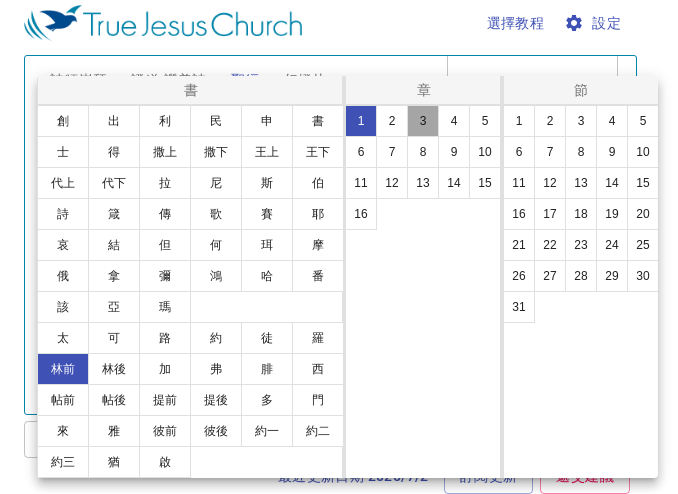 click on "3" at bounding box center [423, 121] 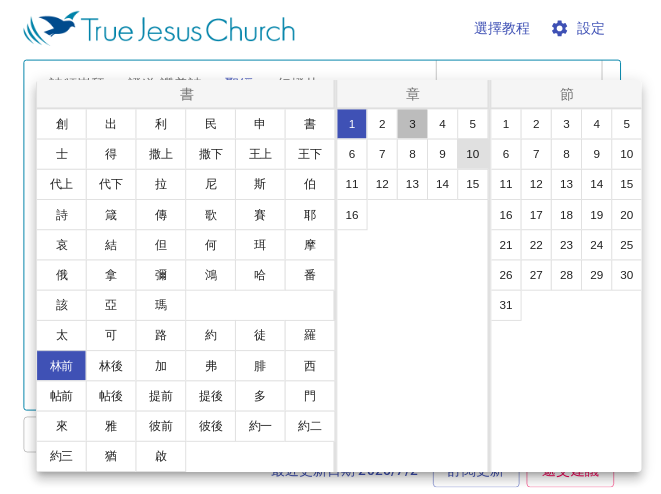 scroll, scrollTop: 0, scrollLeft: 0, axis: both 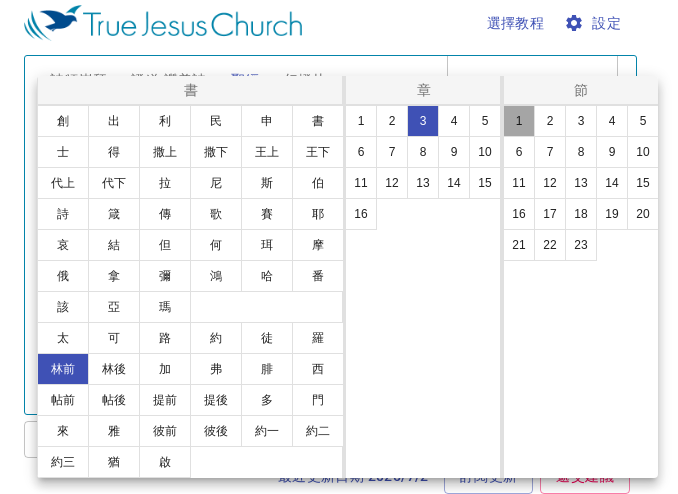 click on "1" at bounding box center (519, 121) 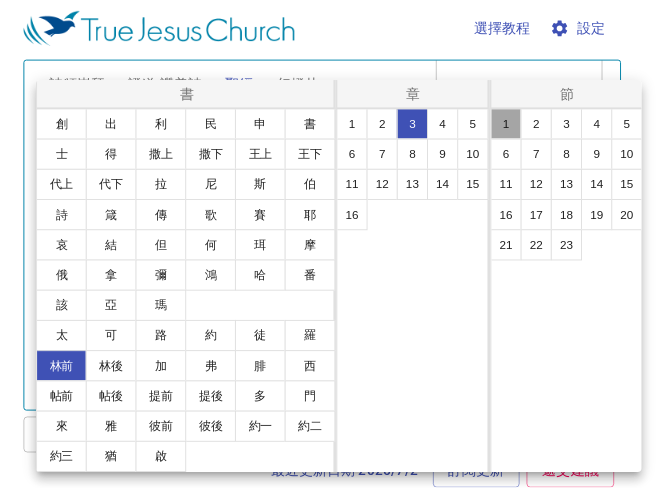 scroll, scrollTop: 11, scrollLeft: 0, axis: vertical 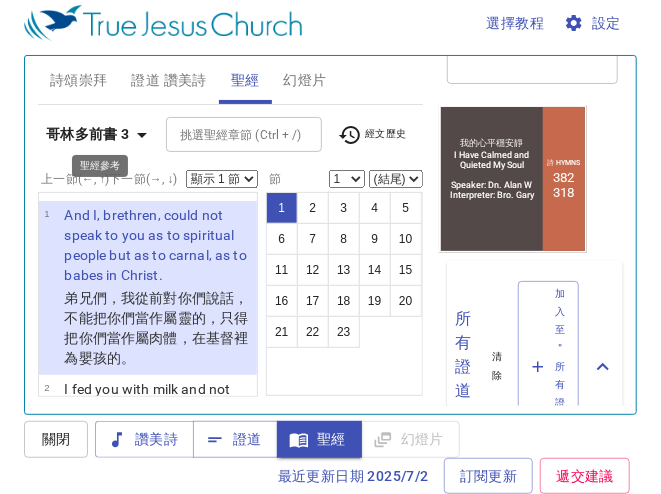 click 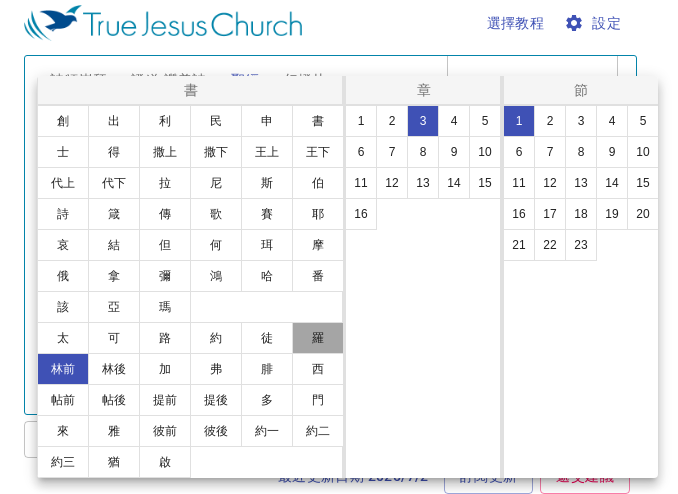 drag, startPoint x: 310, startPoint y: 337, endPoint x: 321, endPoint y: 325, distance: 16.27882 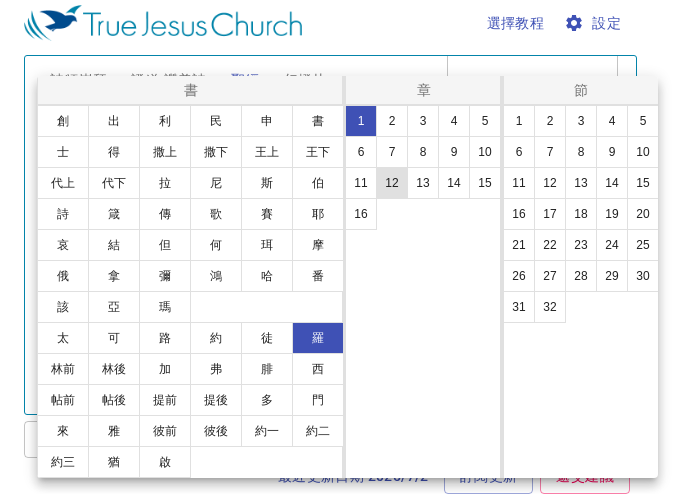 click on "12" at bounding box center (392, 183) 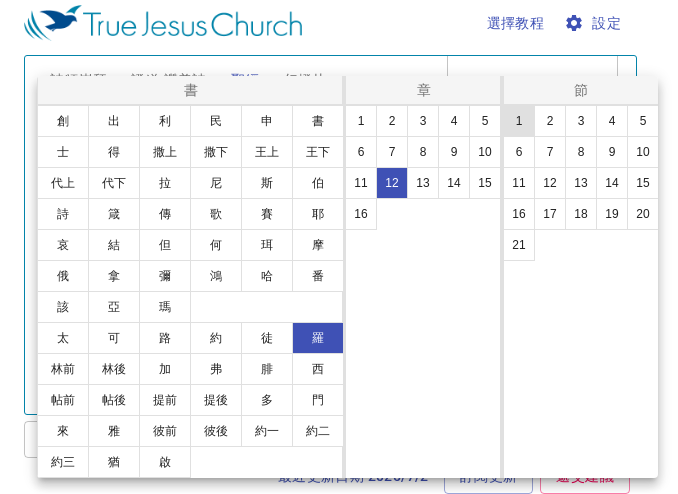 click on "1" at bounding box center [519, 121] 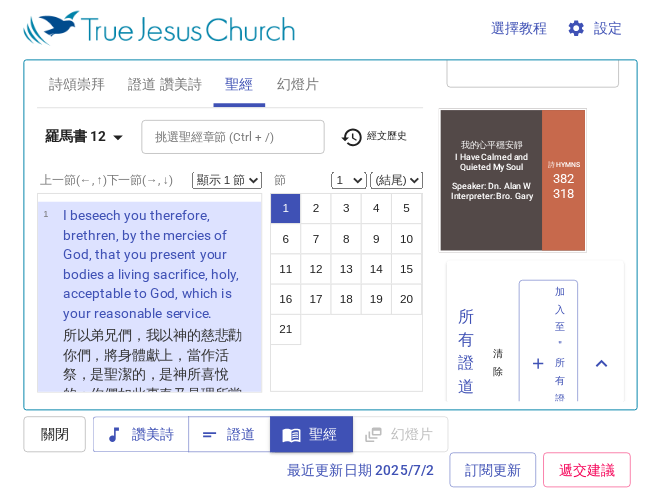 scroll, scrollTop: 32, scrollLeft: 0, axis: vertical 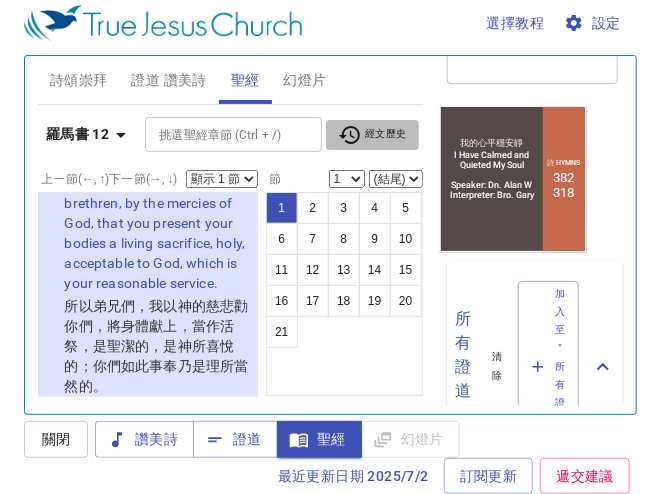 click on "經文歷史" at bounding box center (372, 135) 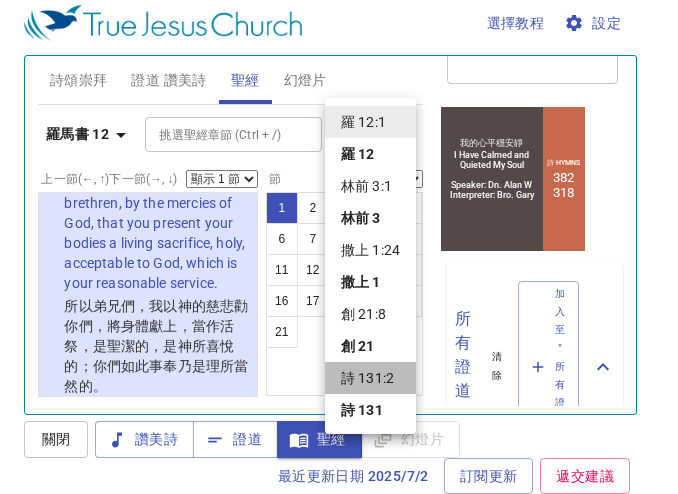 click on "詩 131:2" at bounding box center (370, 378) 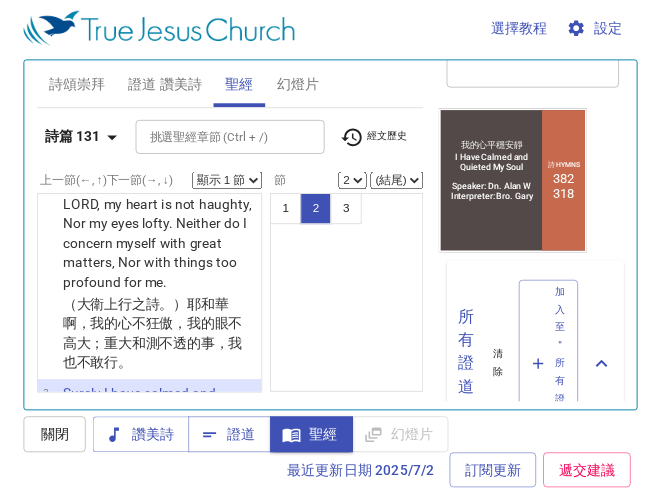 scroll, scrollTop: 236, scrollLeft: 0, axis: vertical 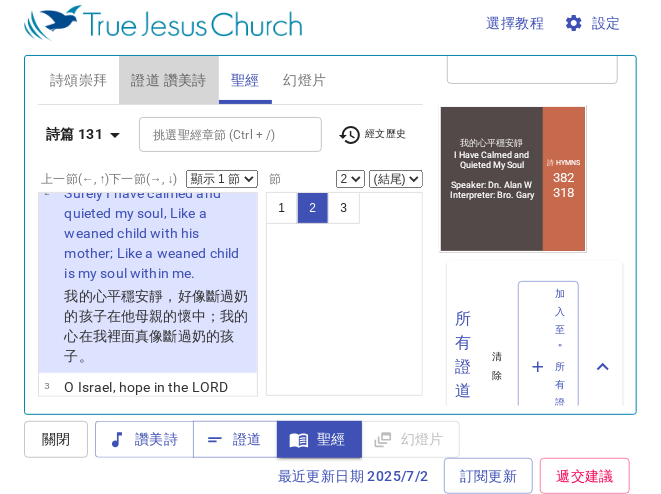 click on "證道 讚美詩" at bounding box center (168, 80) 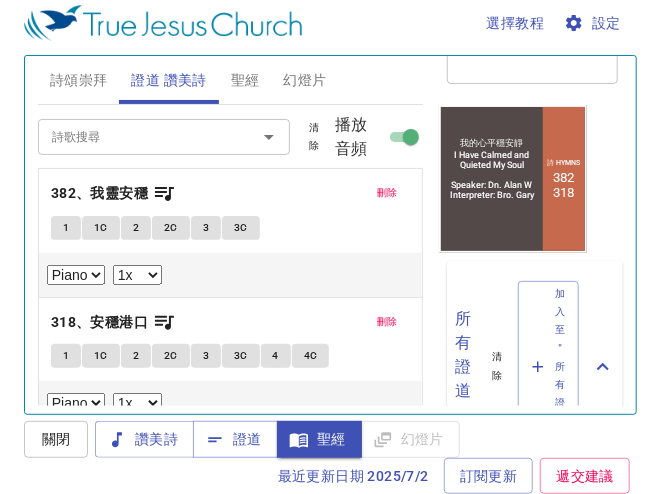 scroll, scrollTop: 0, scrollLeft: 0, axis: both 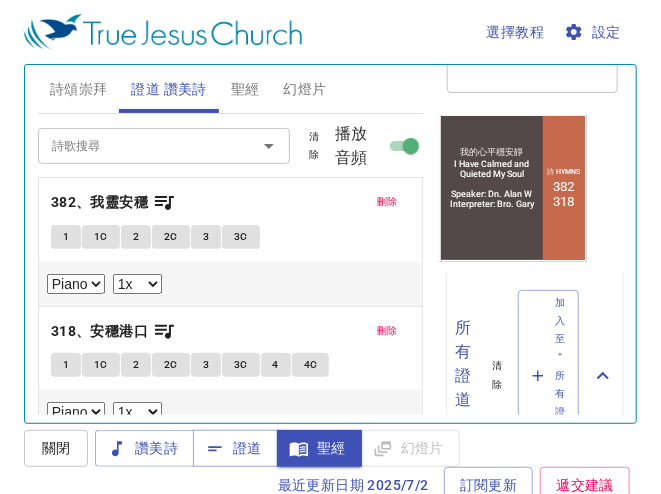 click on "聖經" at bounding box center [245, 89] 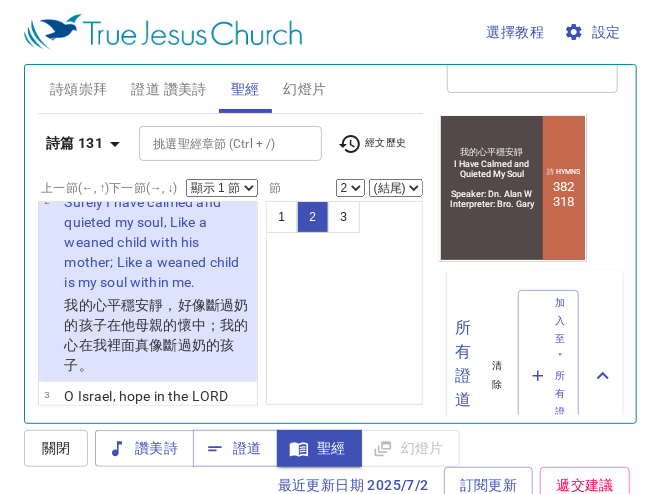 scroll, scrollTop: 216, scrollLeft: 0, axis: vertical 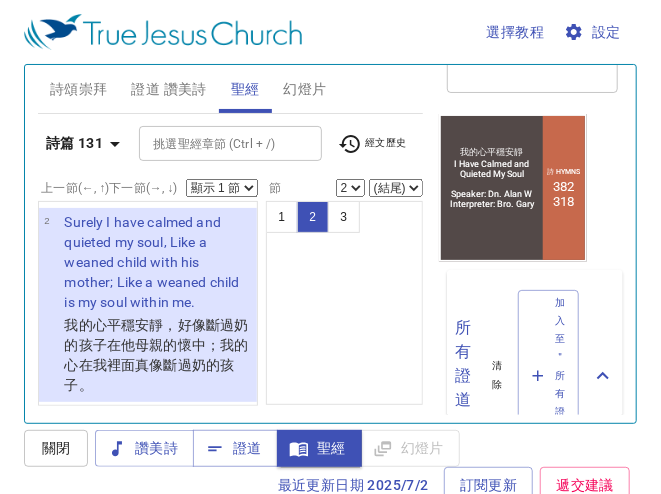 click on "證道 讚美詩" at bounding box center [168, 89] 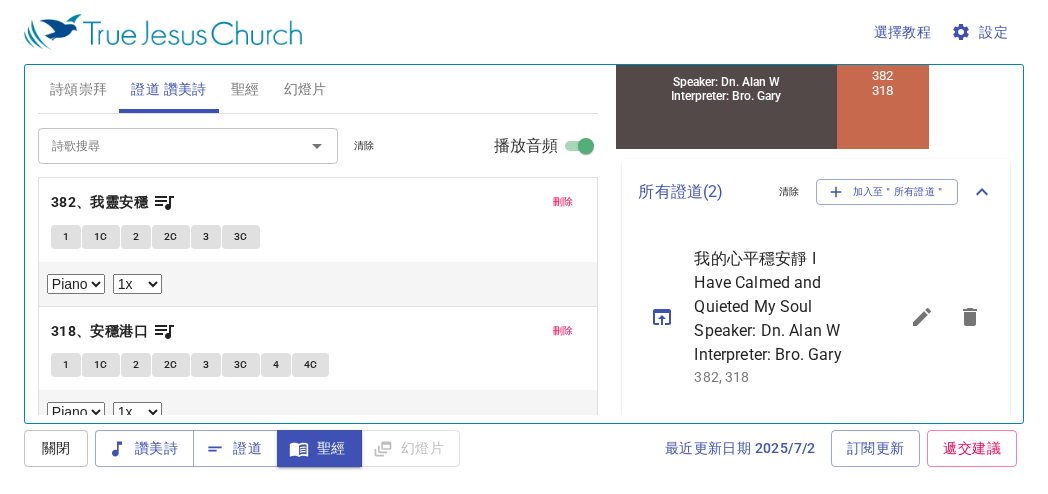 scroll, scrollTop: 475, scrollLeft: 0, axis: vertical 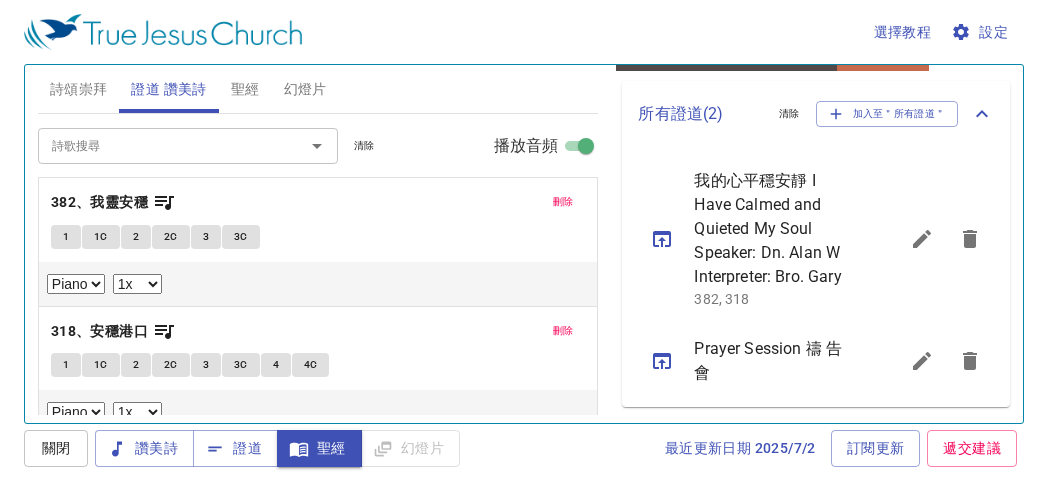 click 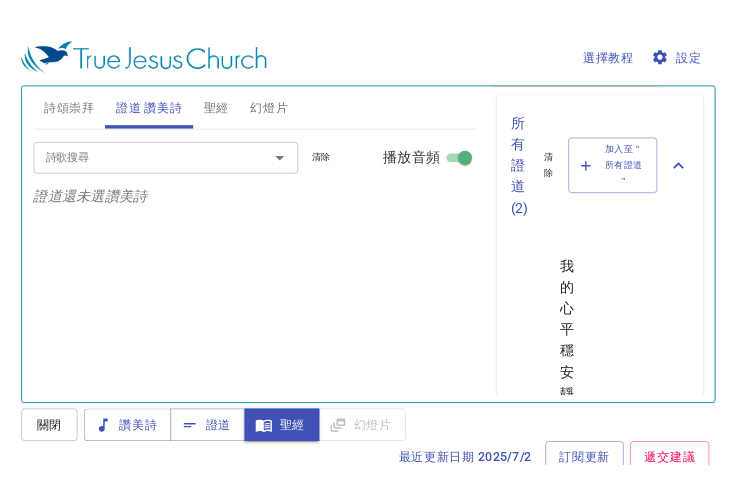 scroll, scrollTop: 466, scrollLeft: 0, axis: vertical 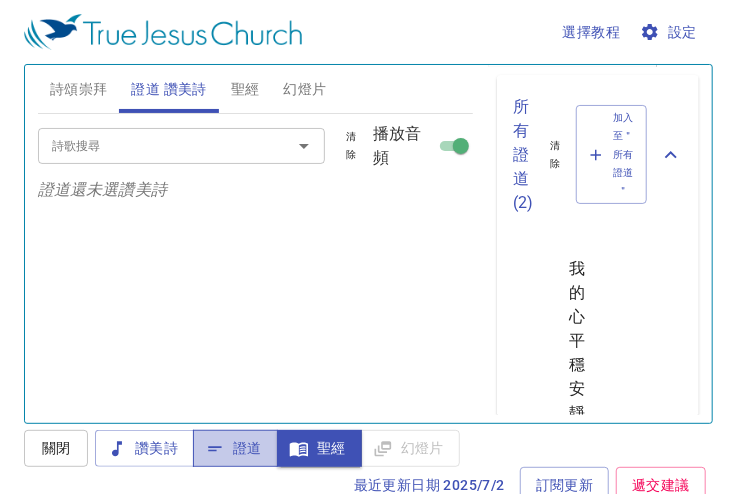 click on "證道" at bounding box center (235, 448) 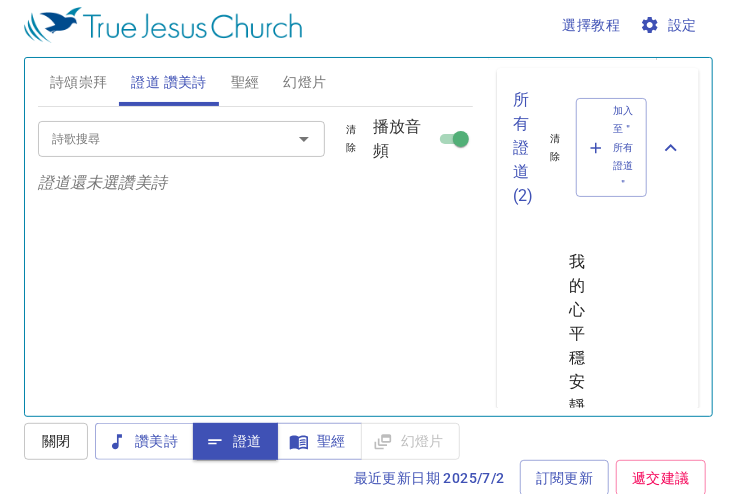 scroll, scrollTop: 9, scrollLeft: 0, axis: vertical 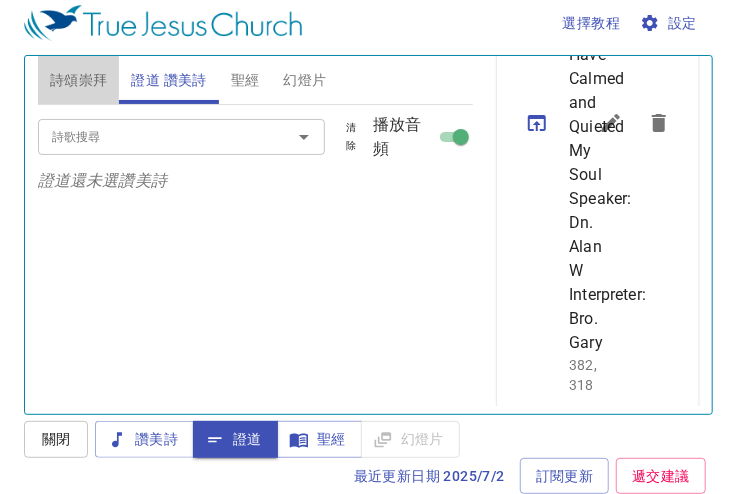 click on "詩頌崇拜" at bounding box center (79, 80) 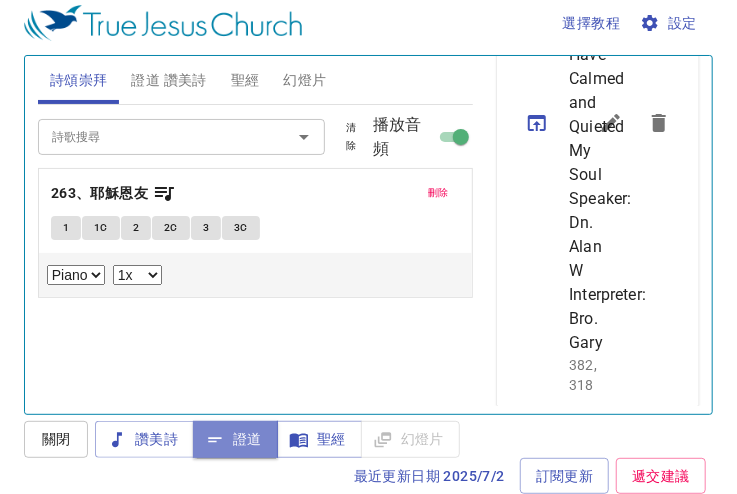 click on "證道" at bounding box center (235, 439) 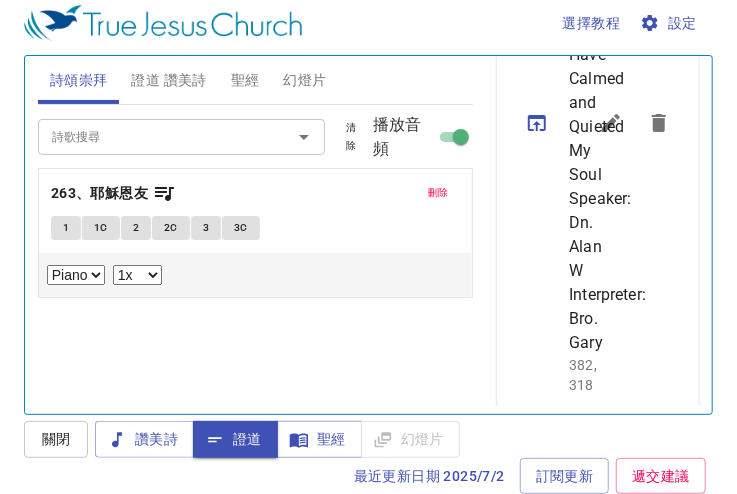 click on "證道 讚美詩" at bounding box center [168, 80] 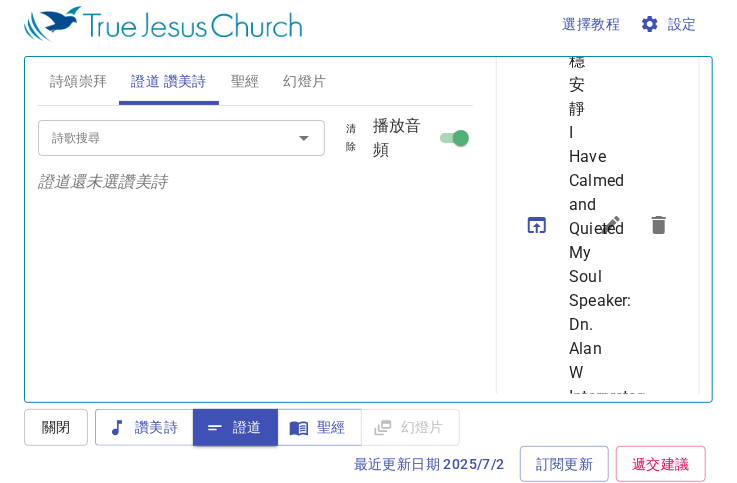 scroll, scrollTop: 760, scrollLeft: 0, axis: vertical 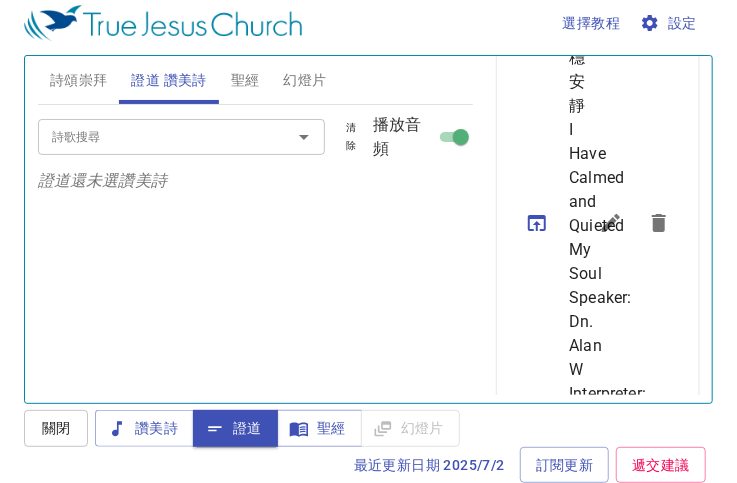click on "詩頌崇拜" at bounding box center [79, 80] 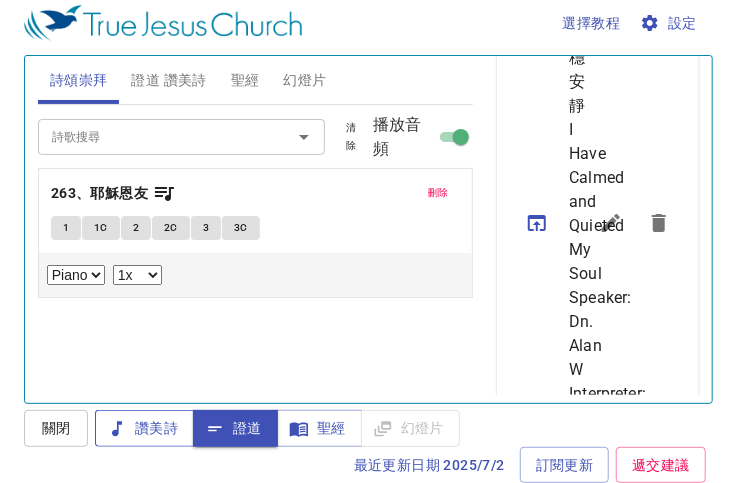 click on "讚美詩" at bounding box center [144, 428] 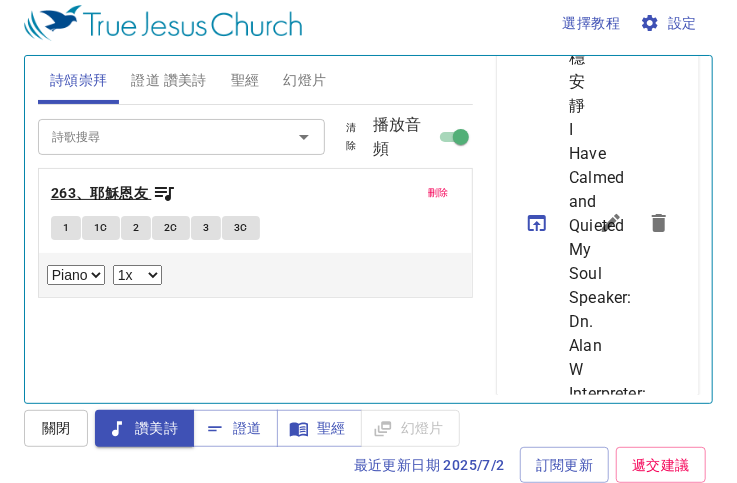 click on "263、耶穌恩友" at bounding box center [99, 193] 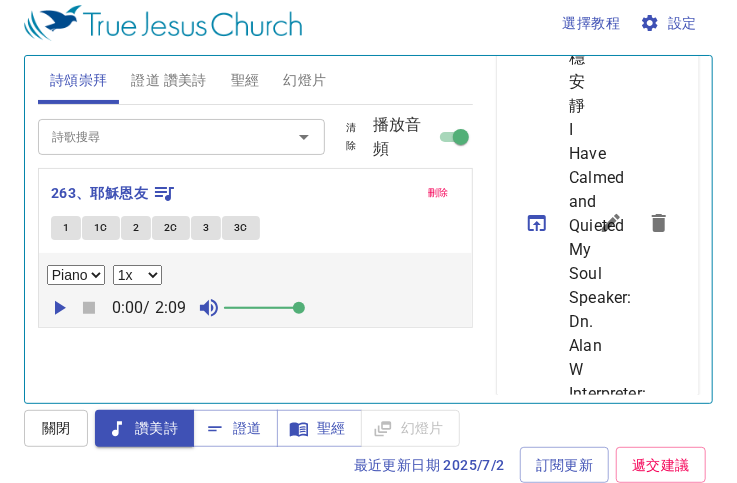 click on "1" at bounding box center [66, 228] 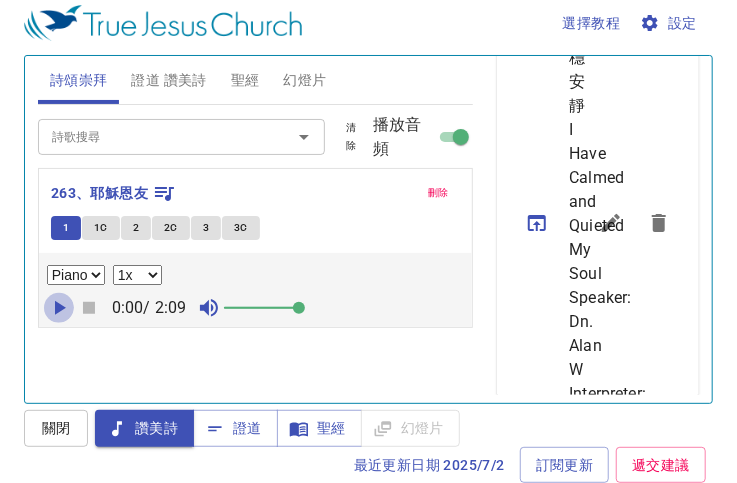 click 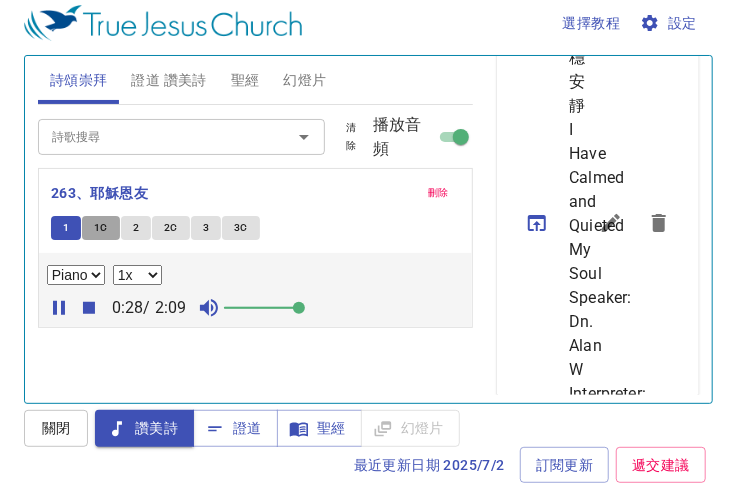 click on "1C" at bounding box center (101, 228) 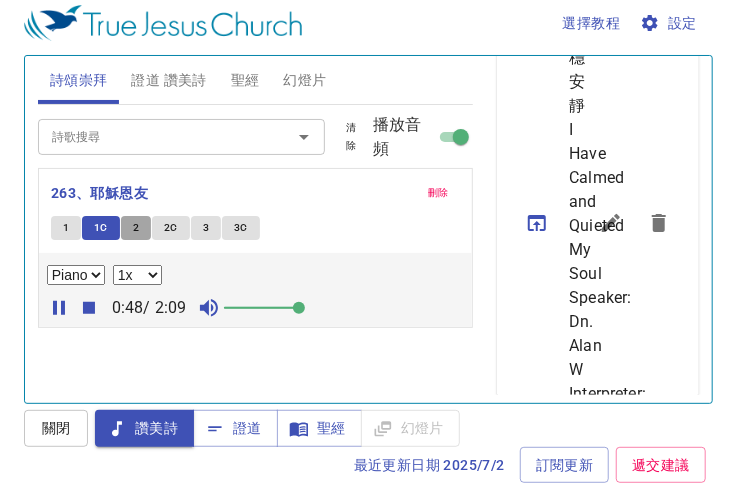 click on "2" at bounding box center [136, 228] 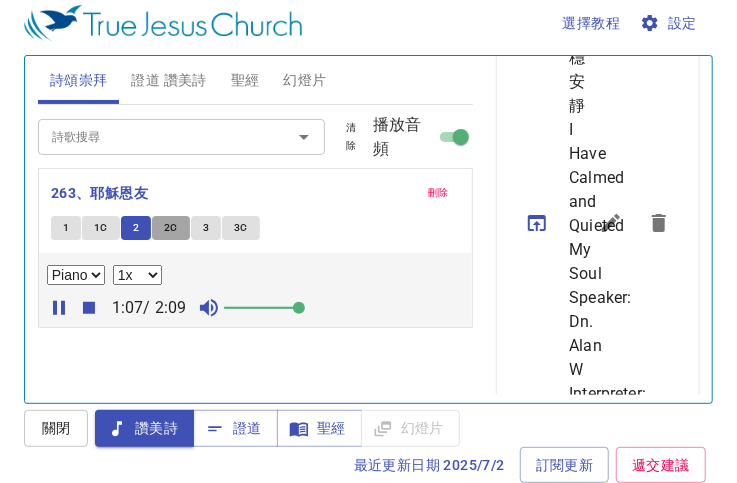 click on "2C" at bounding box center [171, 228] 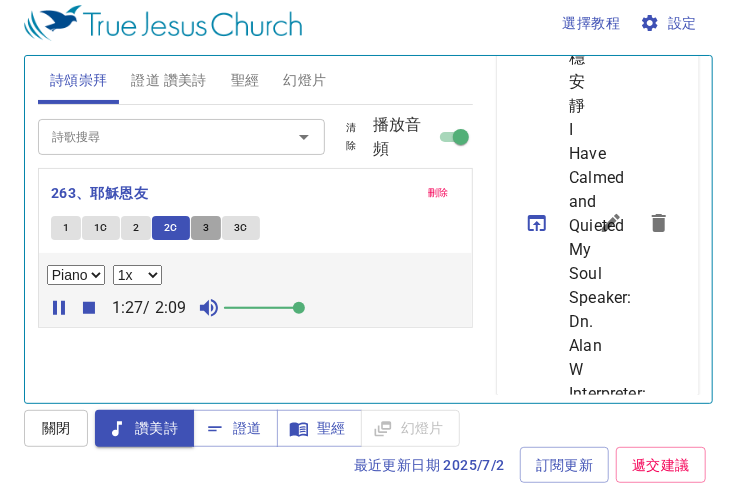 click on "3" at bounding box center [206, 228] 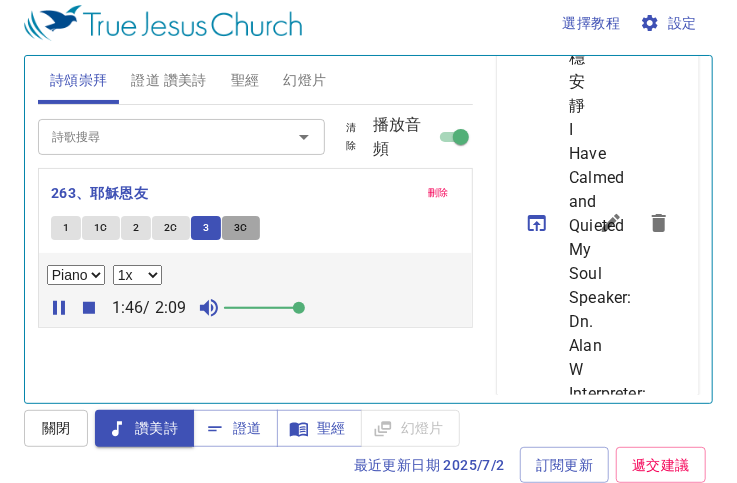 click on "3C" at bounding box center (241, 228) 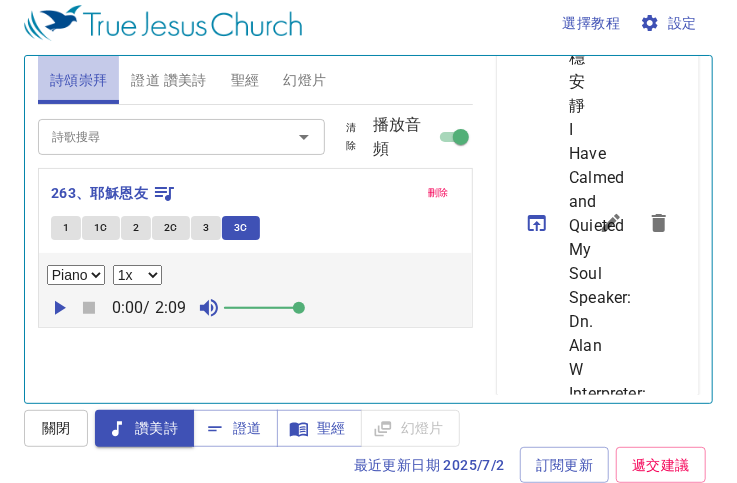 click on "詩頌崇拜" at bounding box center [79, 80] 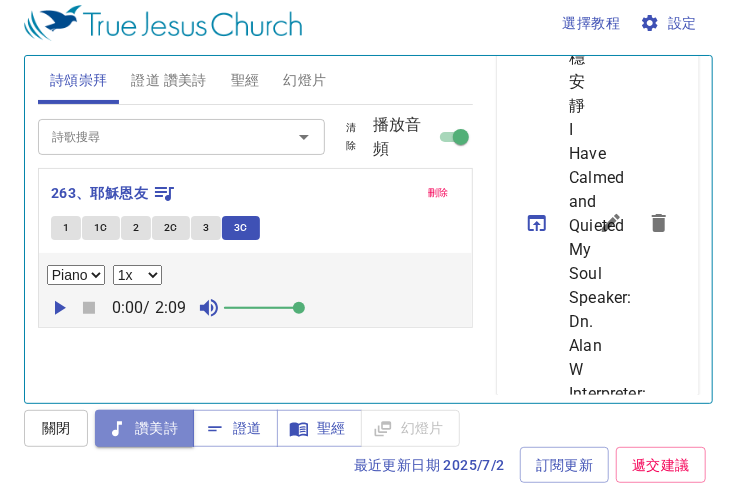 click on "讚美詩" at bounding box center (144, 428) 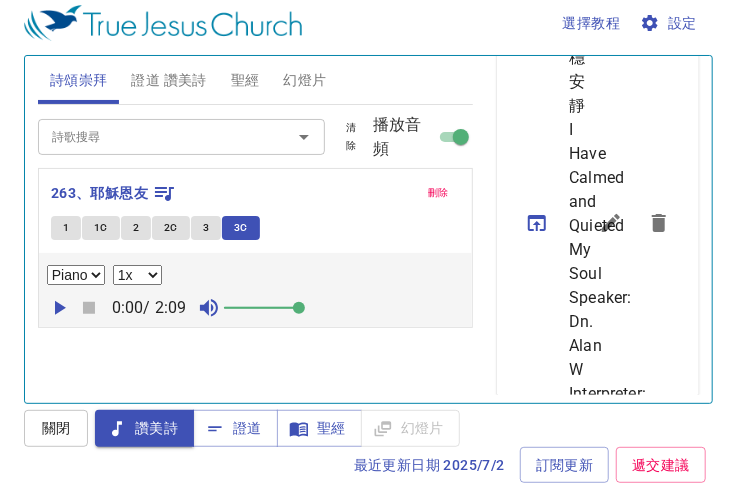 click on "詩歌搜尋 詩歌搜尋   清除 播放音頻 刪除 263、耶穌恩友   1 1C 2 2C 3 3C Piano 0.6x 0.7x 0.8x 0.9x 1x 1.1x 1.2x 1.3x 1.4x 1.5x 1.7x 2x 0:00  /   2:09" at bounding box center [256, 245] 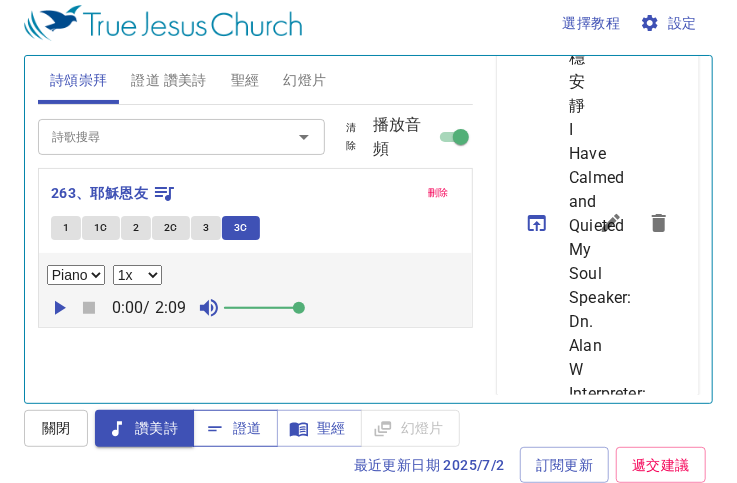 click on "證道" at bounding box center (235, 428) 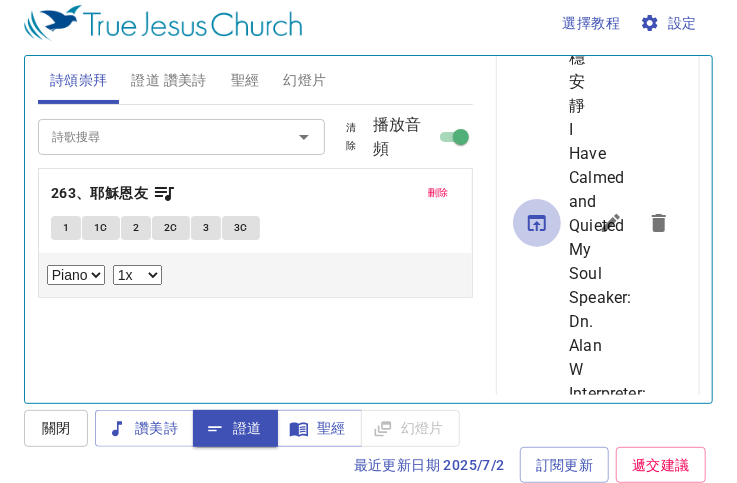 click 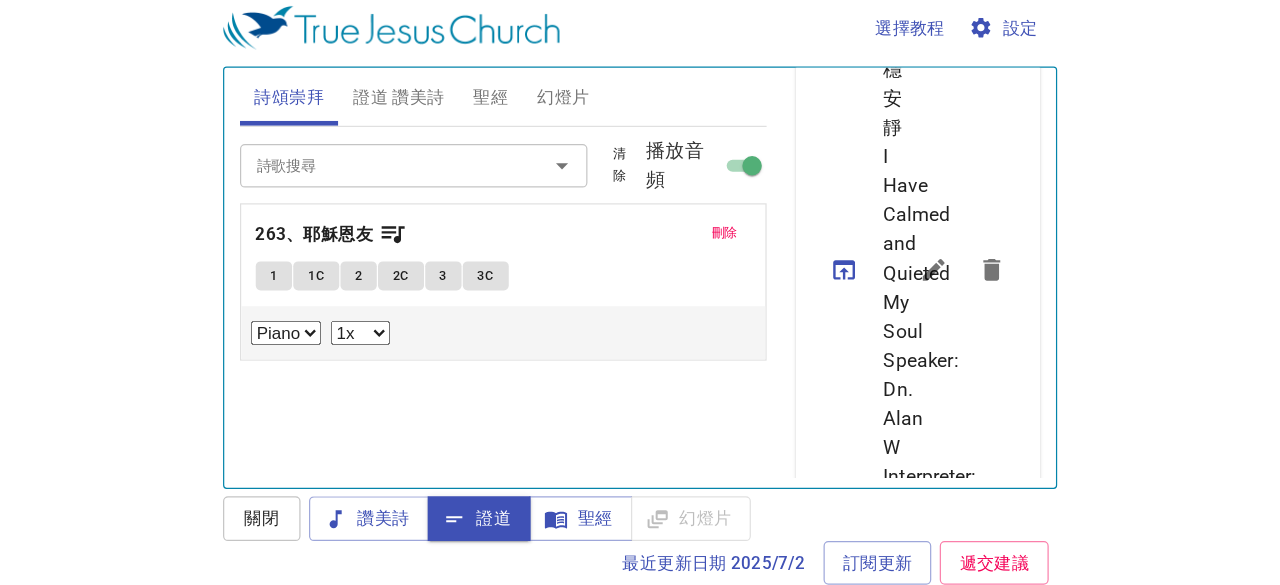 scroll, scrollTop: 0, scrollLeft: 0, axis: both 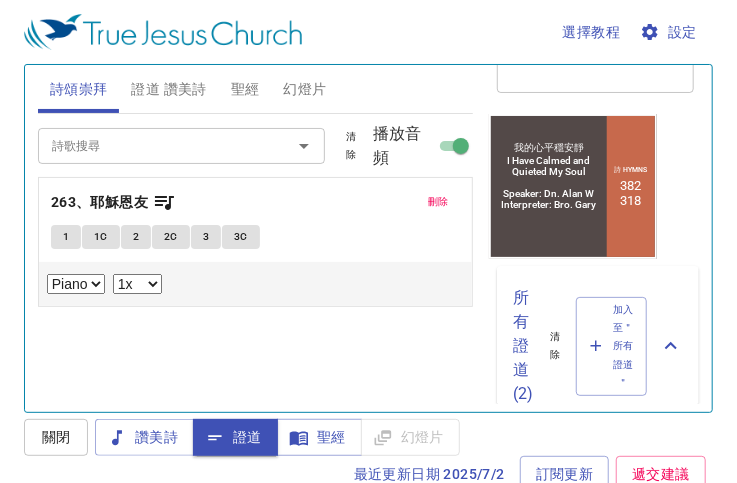click on "證道 讚美詩" at bounding box center (168, 89) 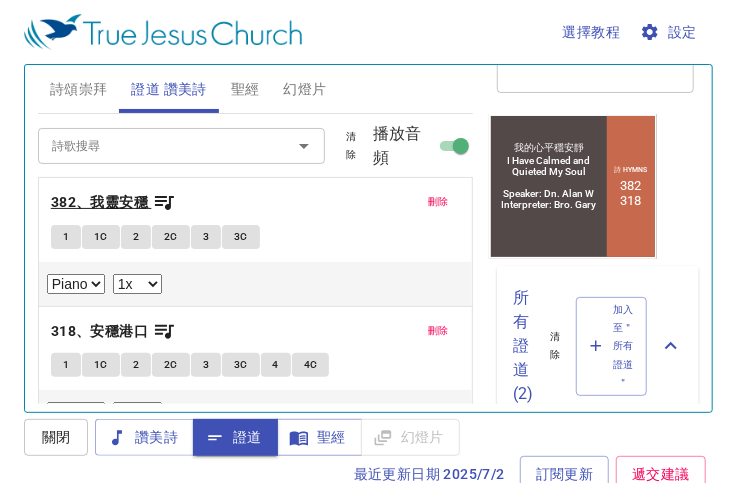 click on "382、我靈安穩" at bounding box center (99, 202) 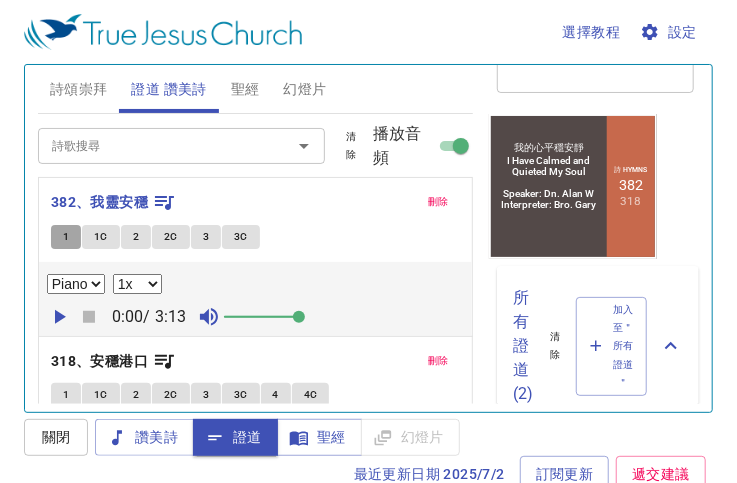 click on "1" at bounding box center [66, 237] 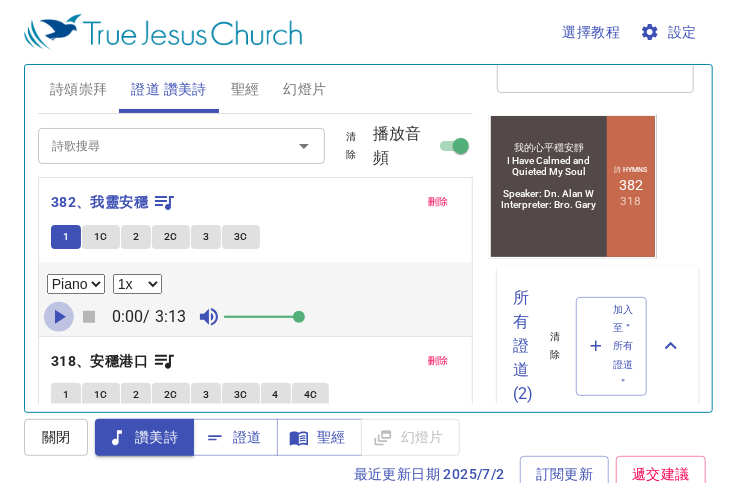 click 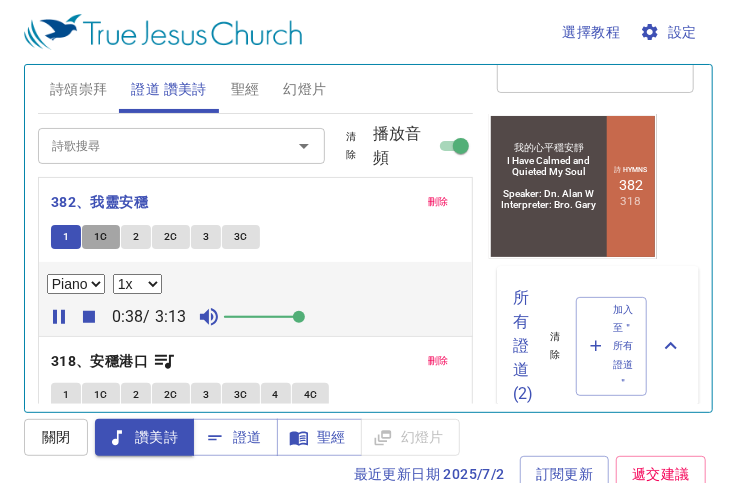 click on "1C" at bounding box center [101, 237] 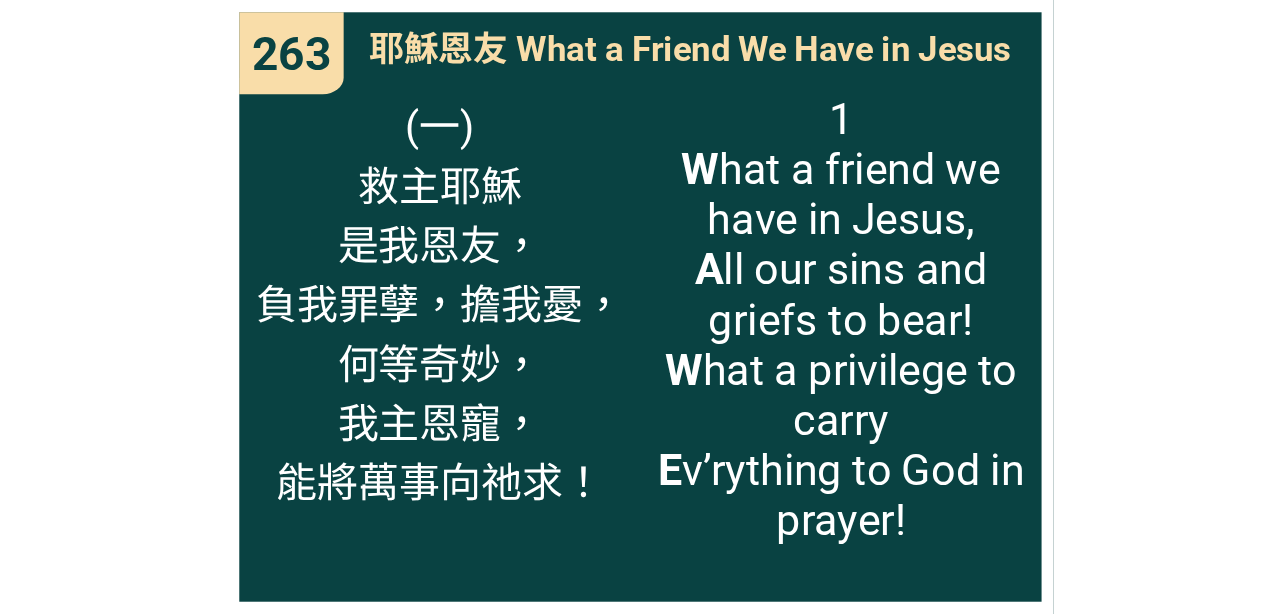 scroll, scrollTop: 0, scrollLeft: 0, axis: both 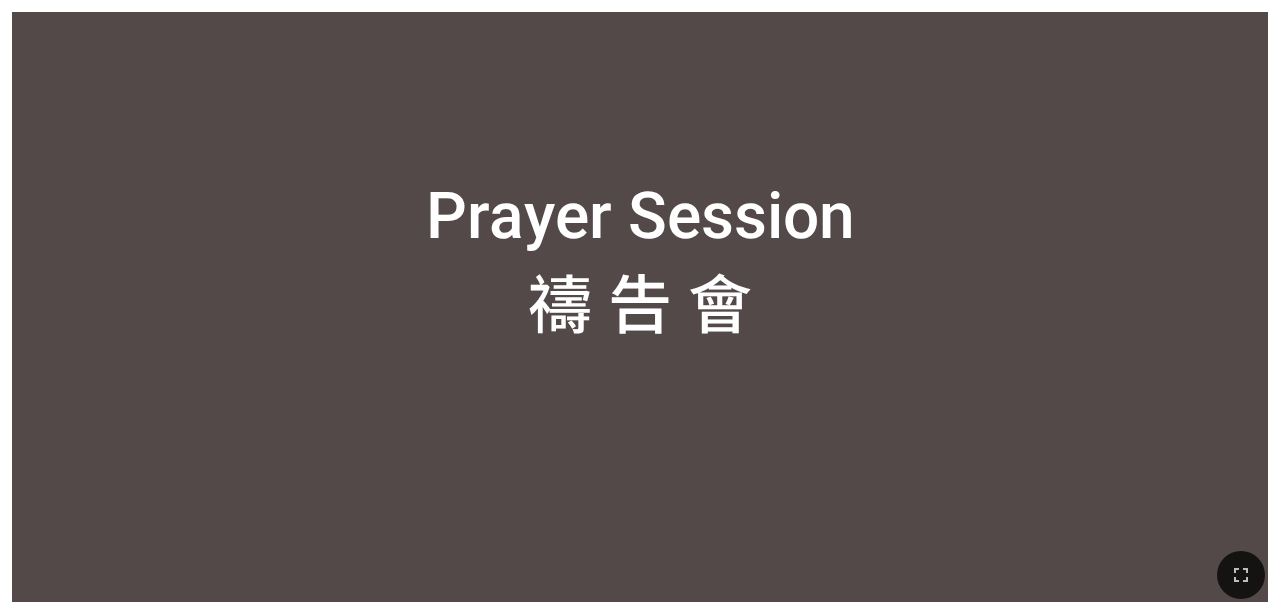 click on "Prayer Session 禱 告 會" at bounding box center [640, 263] 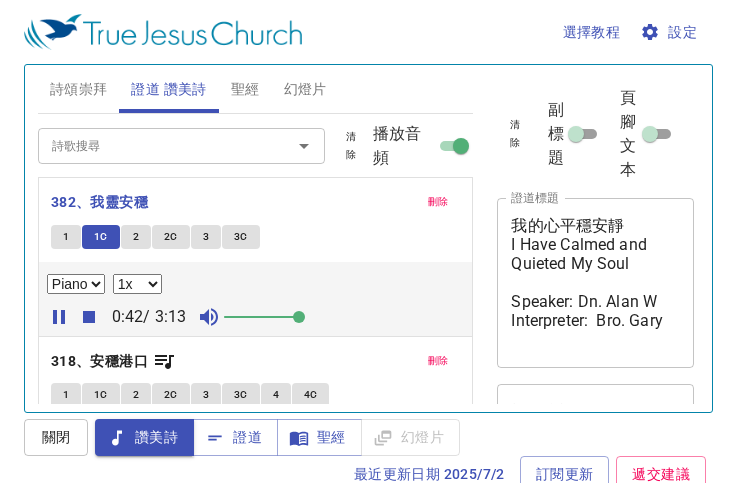 select on "1" 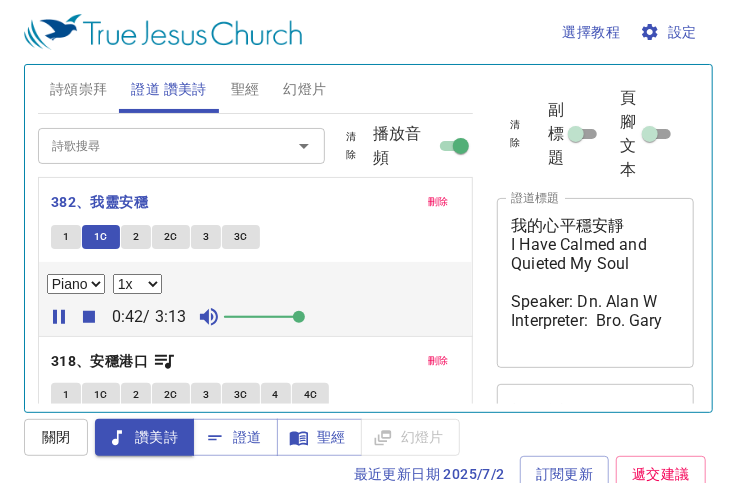 scroll, scrollTop: 0, scrollLeft: 0, axis: both 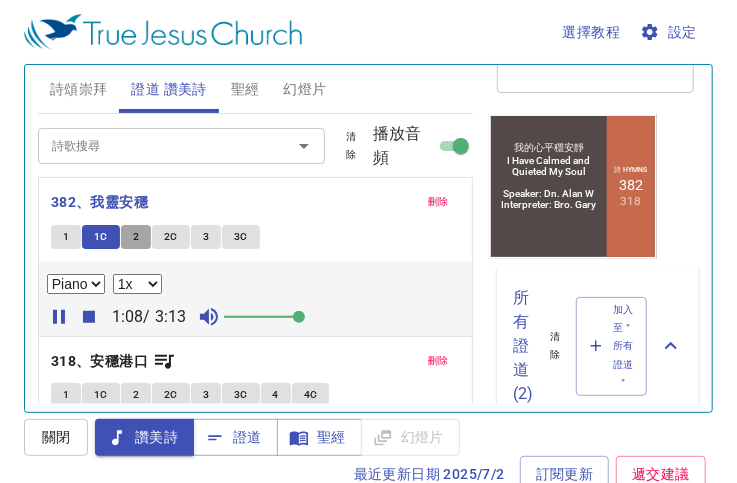 click on "2" at bounding box center (136, 237) 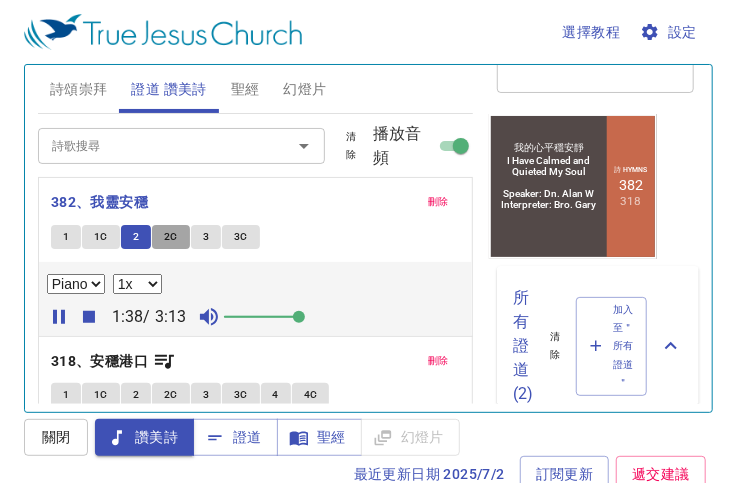 click on "2C" at bounding box center (171, 237) 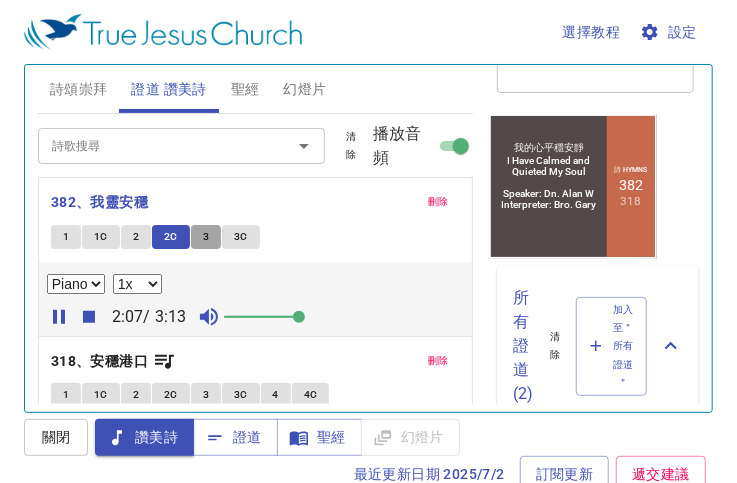 click on "3" at bounding box center [206, 237] 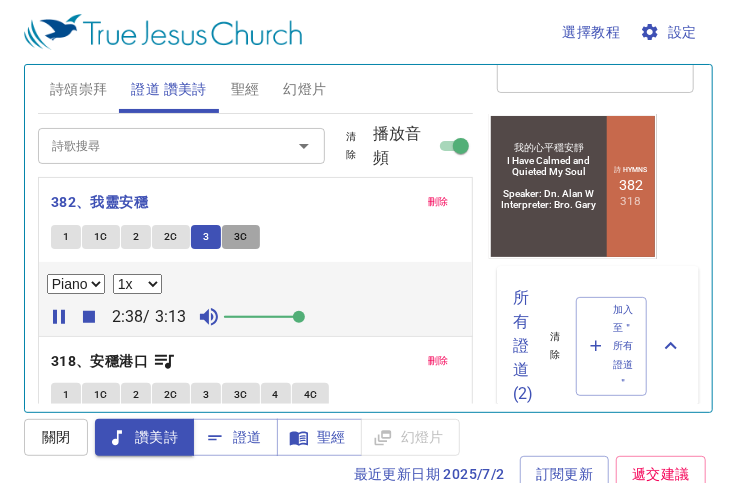 click on "3C" at bounding box center [241, 237] 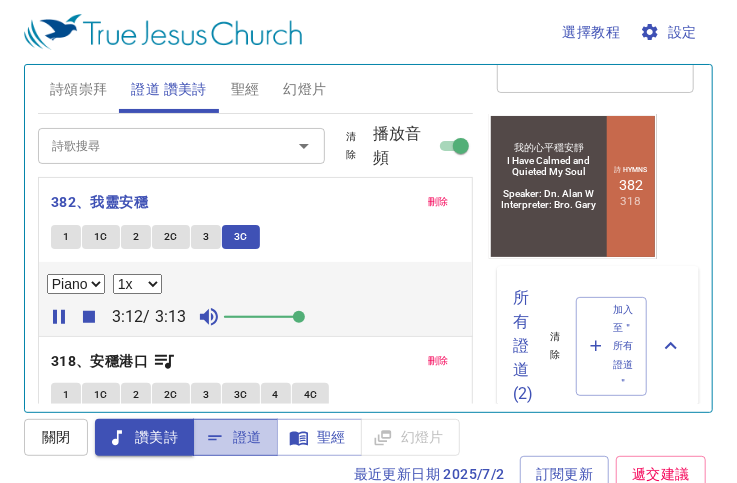 click on "證道" at bounding box center [235, 437] 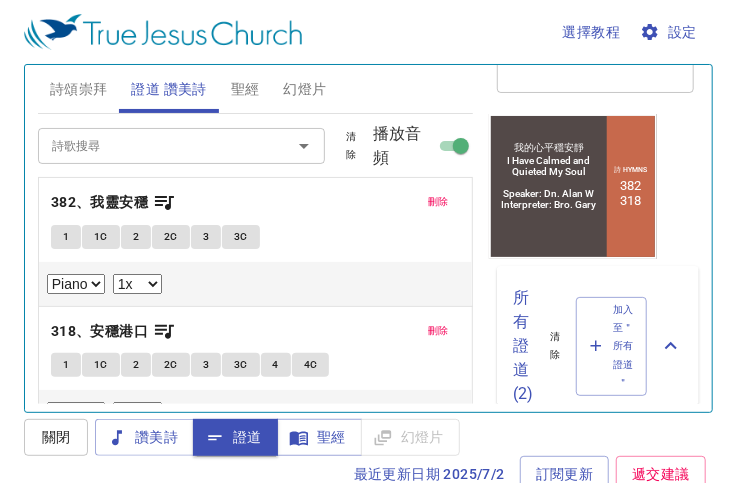 click on "幻燈片" at bounding box center [305, 89] 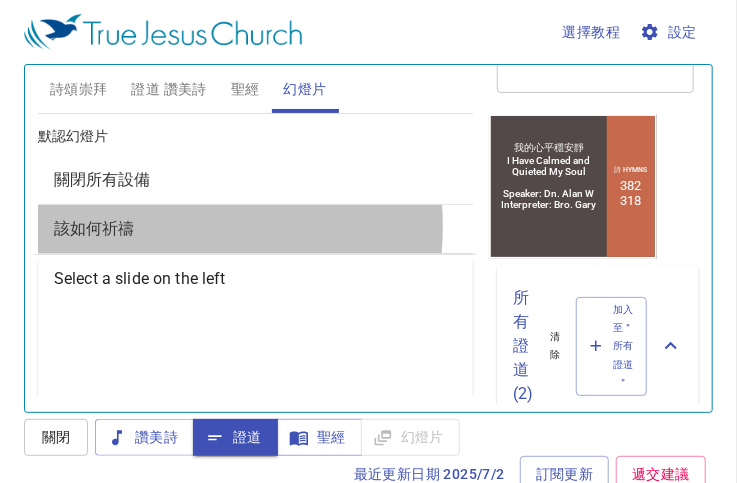 click on "該如何祈禱" at bounding box center [94, 228] 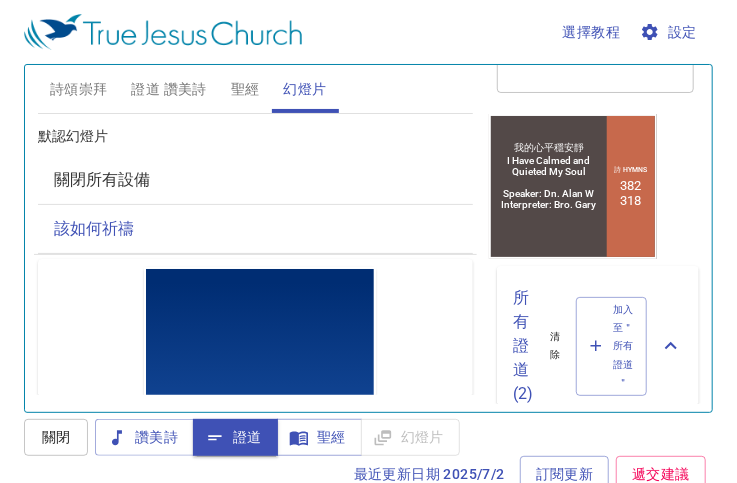 scroll, scrollTop: 0, scrollLeft: 0, axis: both 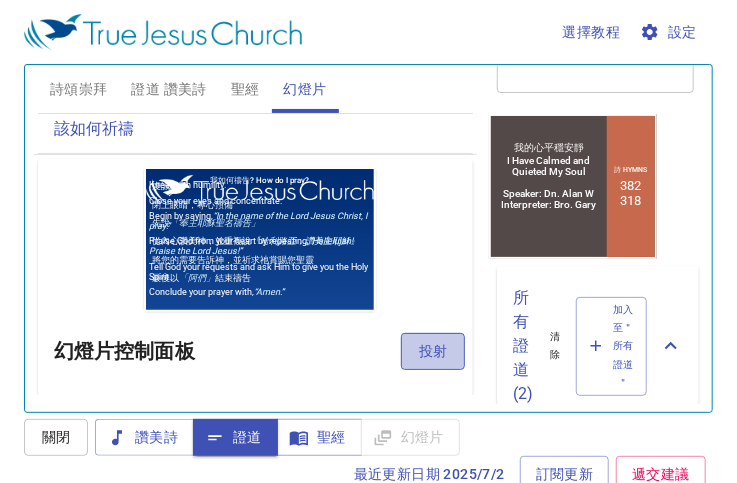 click on "投射" at bounding box center [433, 351] 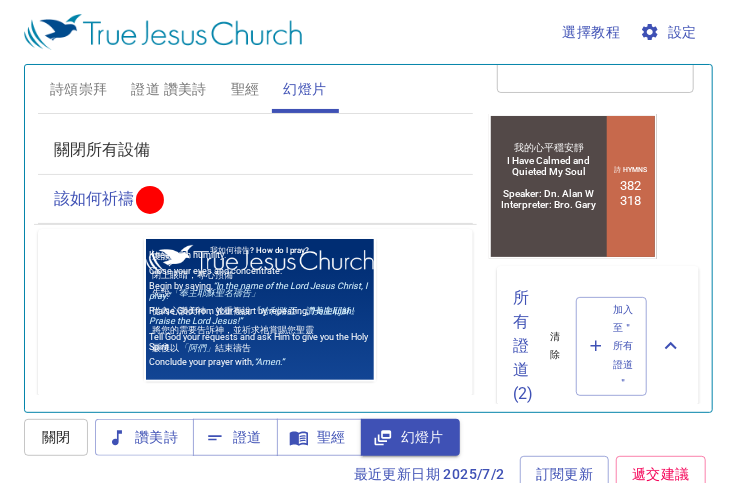 scroll, scrollTop: 0, scrollLeft: 0, axis: both 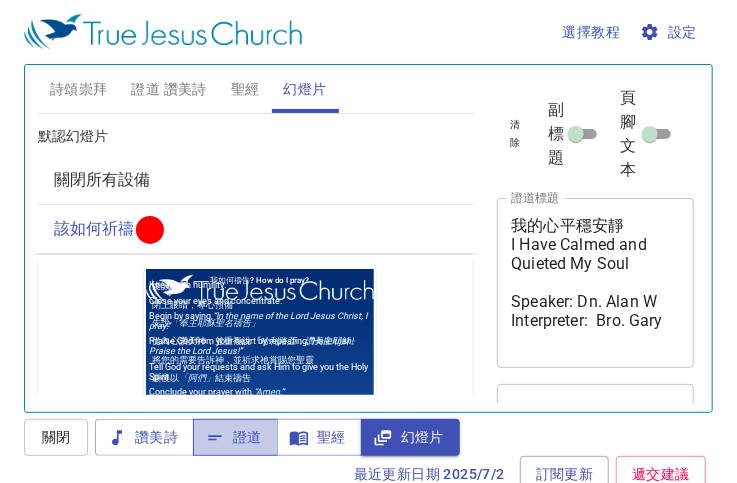 click on "證道" at bounding box center [235, 437] 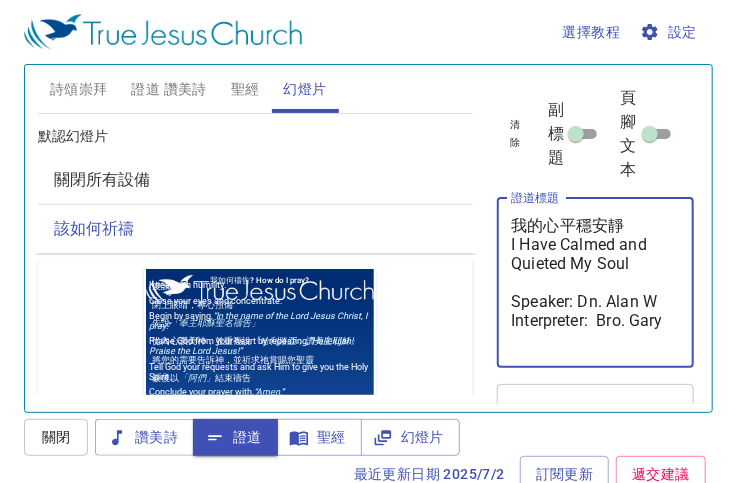 drag, startPoint x: 602, startPoint y: 320, endPoint x: 626, endPoint y: 331, distance: 26.400757 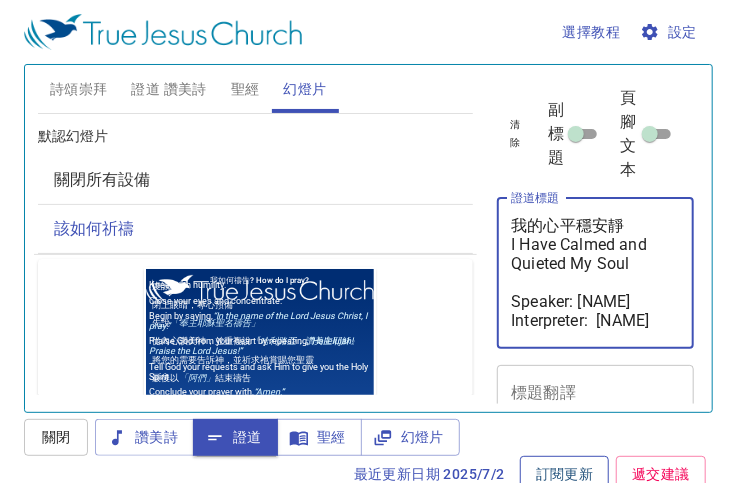 type on "我的心平穩安靜
I Have Calmed and Quieted My Soul
Speaker: Dn. Alan W
Interpreter:  Si" 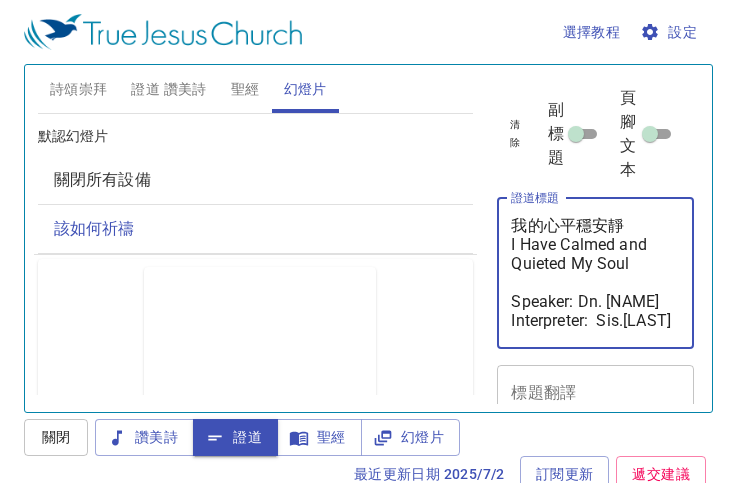 scroll, scrollTop: 0, scrollLeft: 0, axis: both 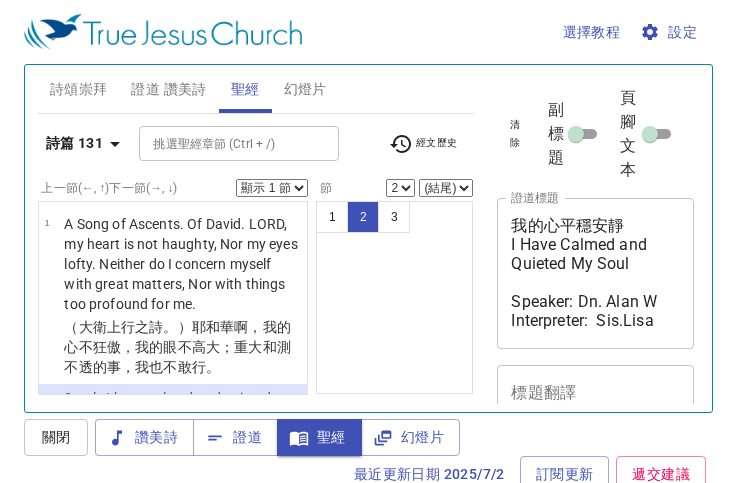 select on "2" 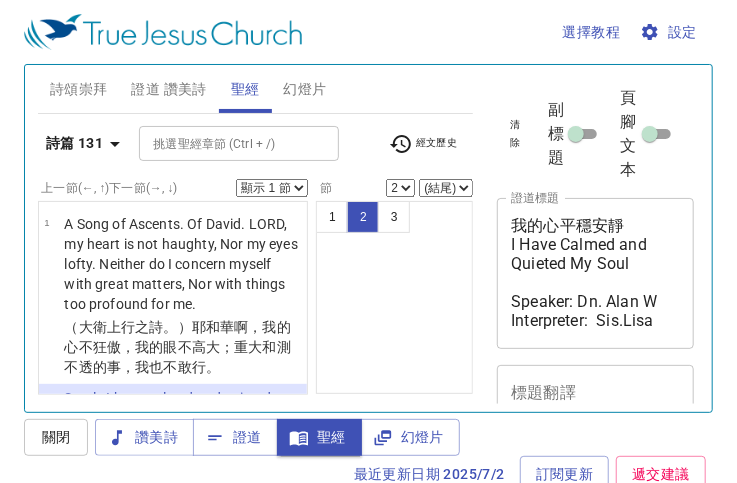 scroll, scrollTop: 216, scrollLeft: 0, axis: vertical 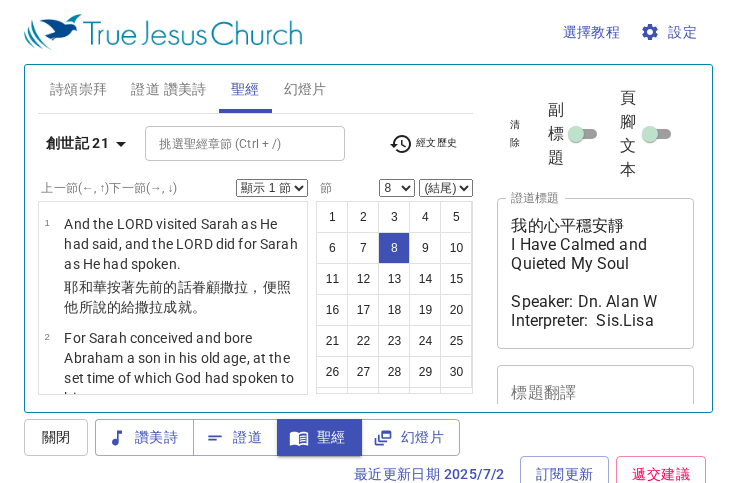 select on "8" 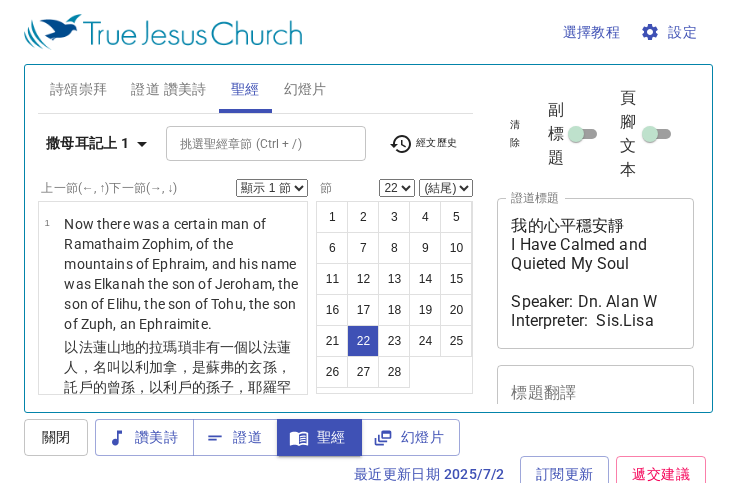 select on "22" 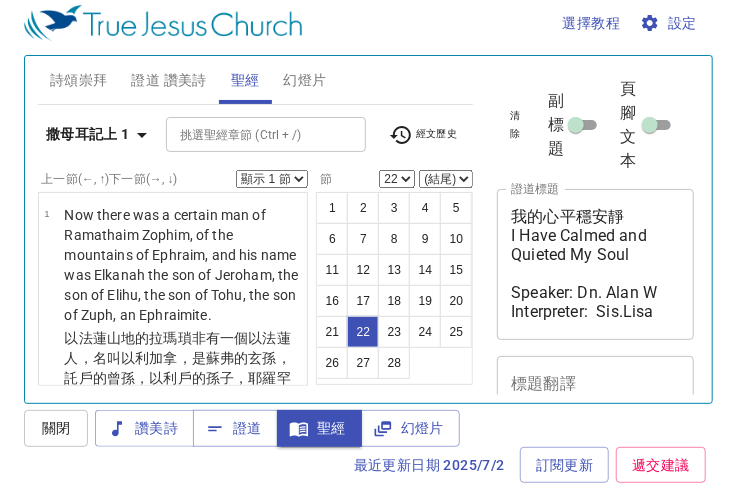 scroll, scrollTop: 9, scrollLeft: 0, axis: vertical 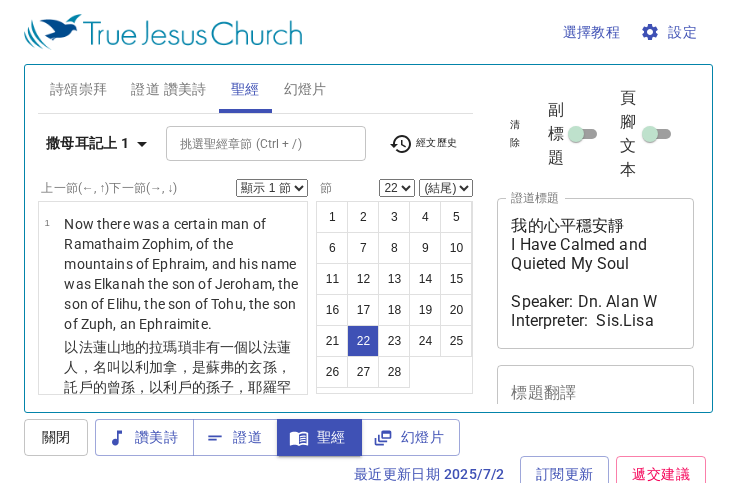 select on "22" 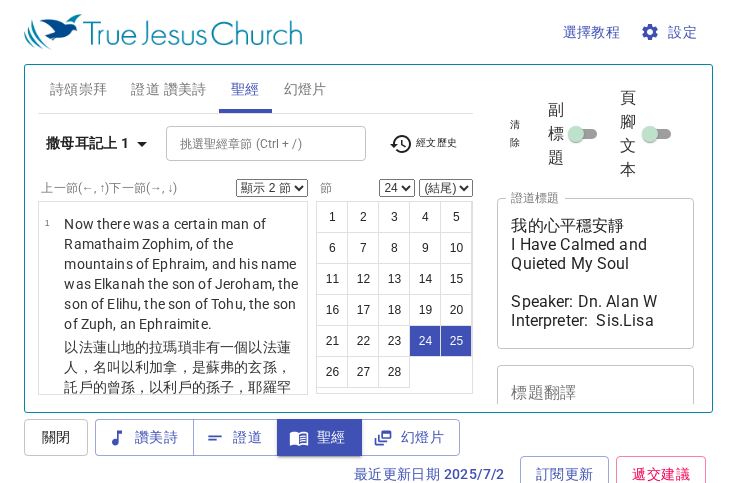 select on "2" 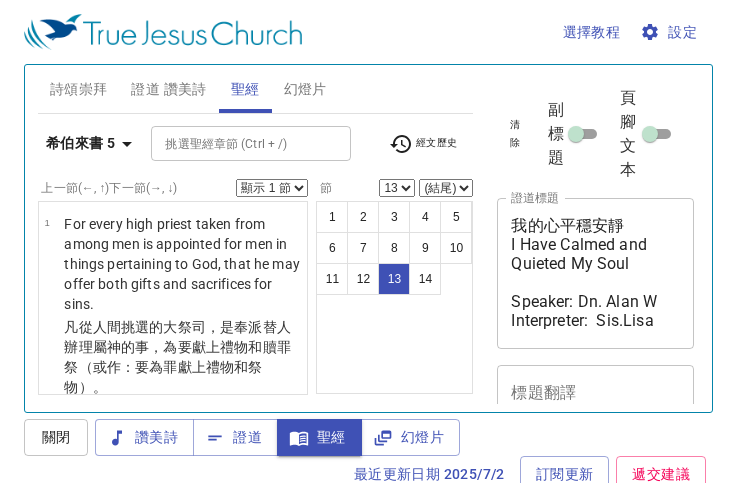 select on "13" 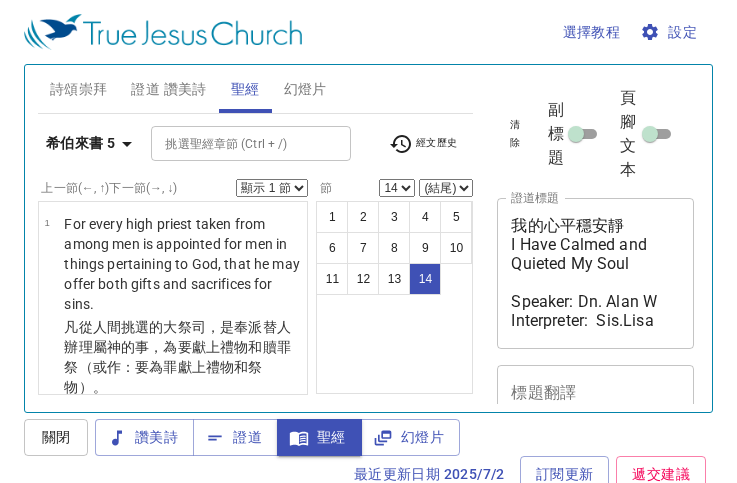 select on "14" 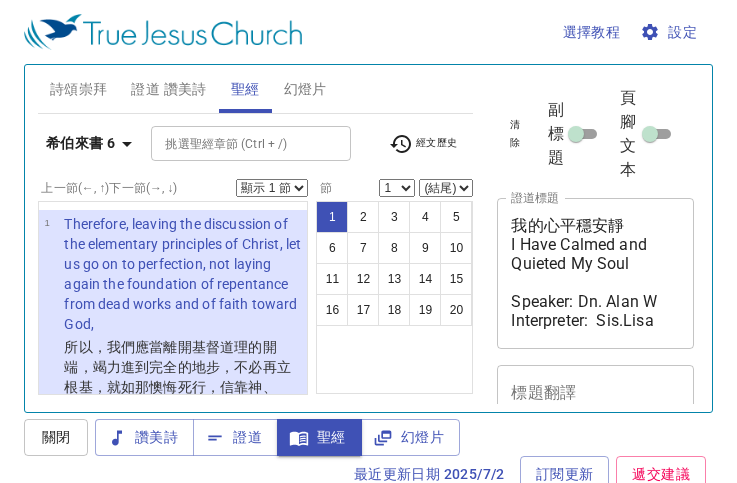 scroll, scrollTop: 9, scrollLeft: 0, axis: vertical 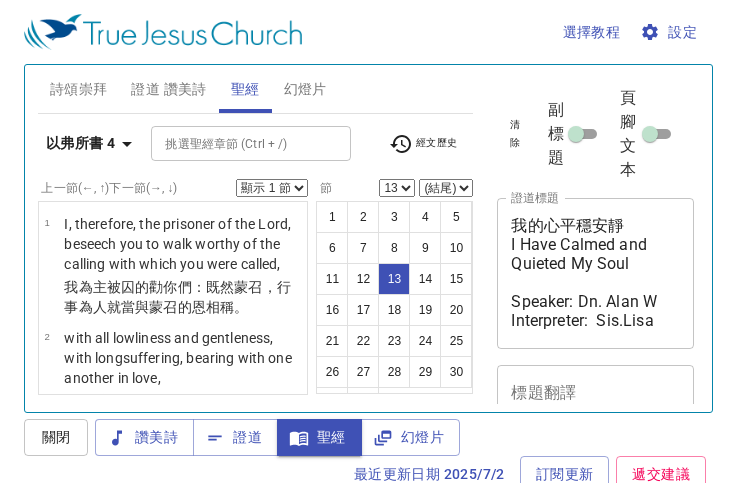 select on "13" 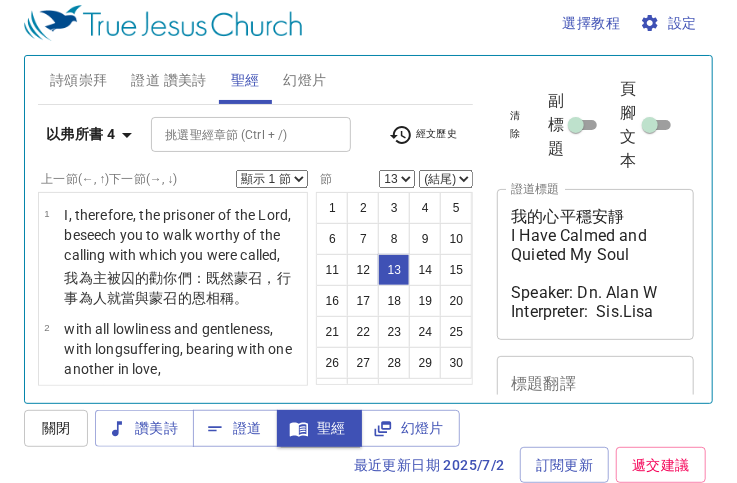 scroll, scrollTop: 9, scrollLeft: 0, axis: vertical 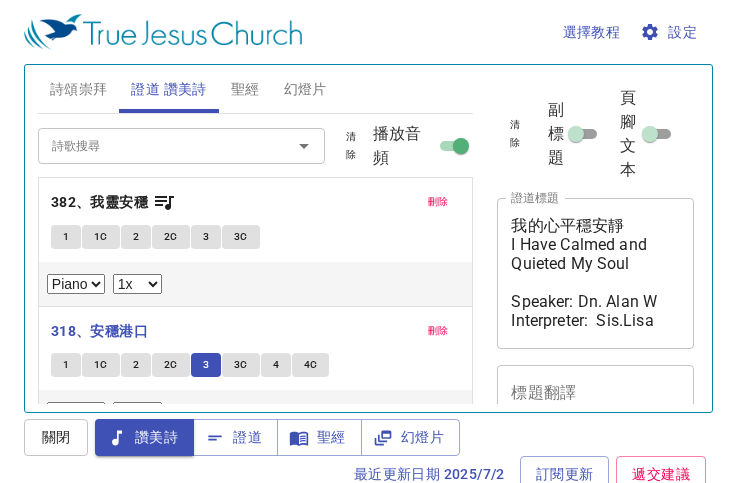 select on "1" 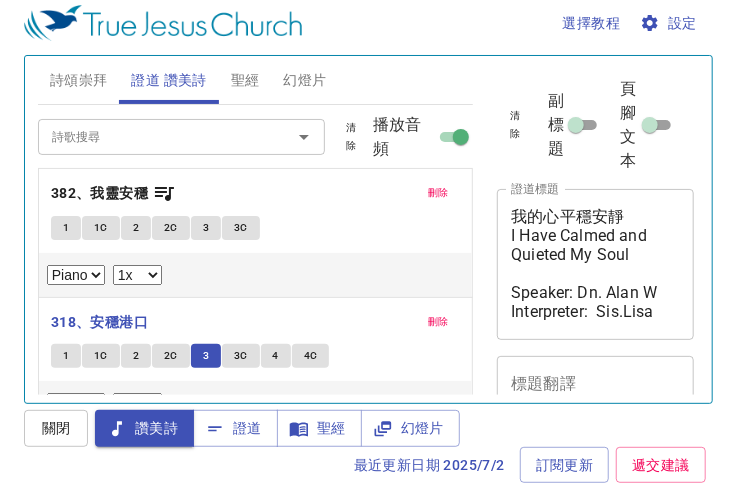 scroll, scrollTop: 9, scrollLeft: 0, axis: vertical 